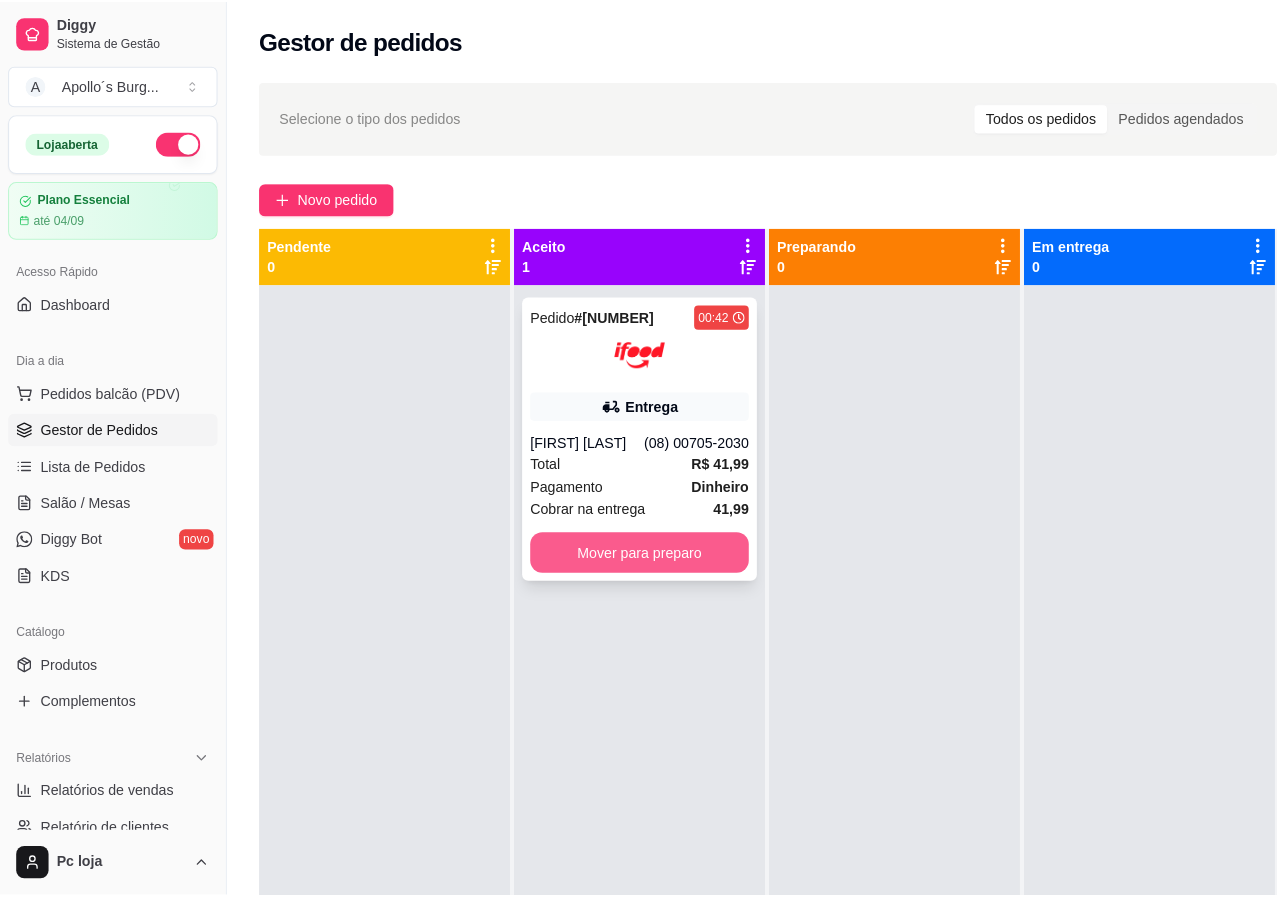 scroll, scrollTop: 0, scrollLeft: 0, axis: both 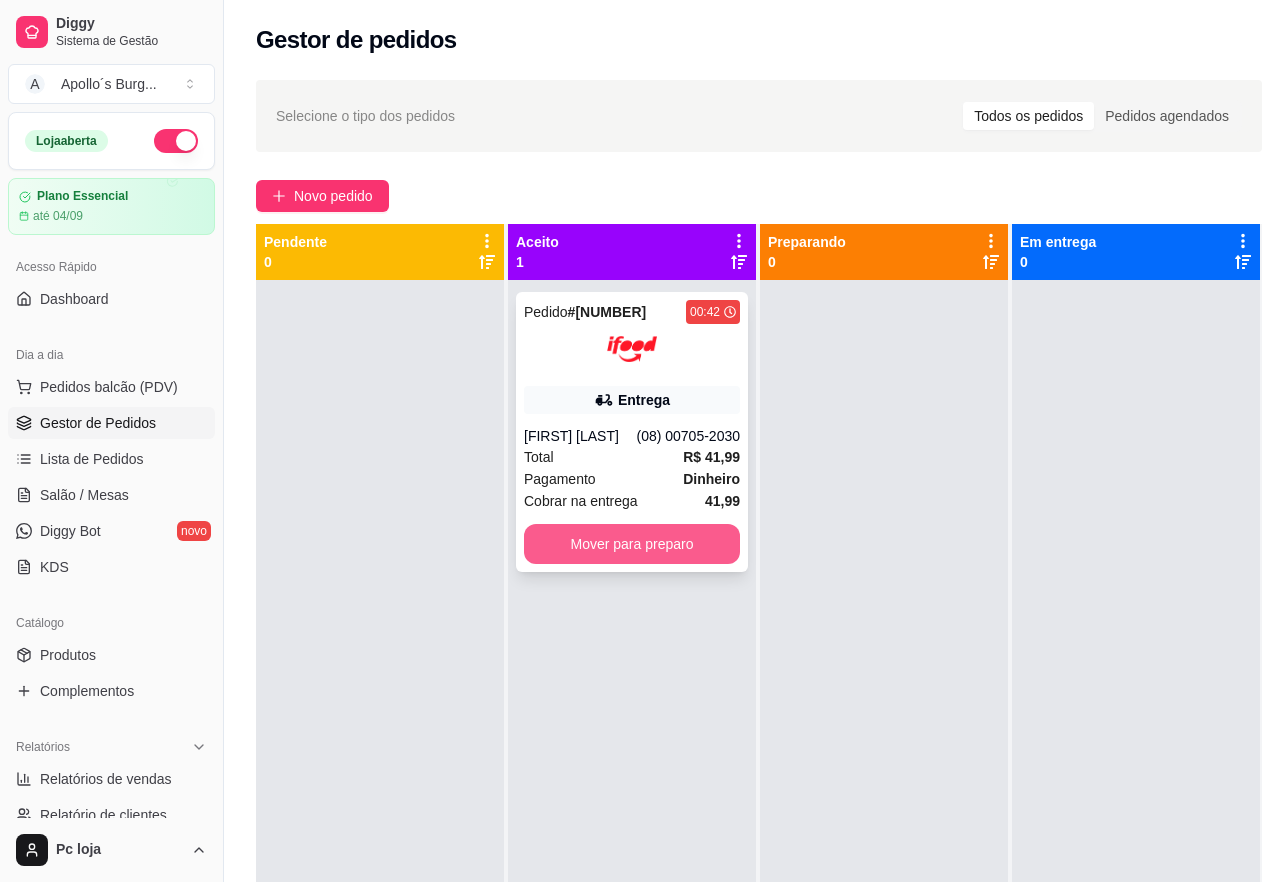 click on "Mover para preparo" at bounding box center [632, 544] 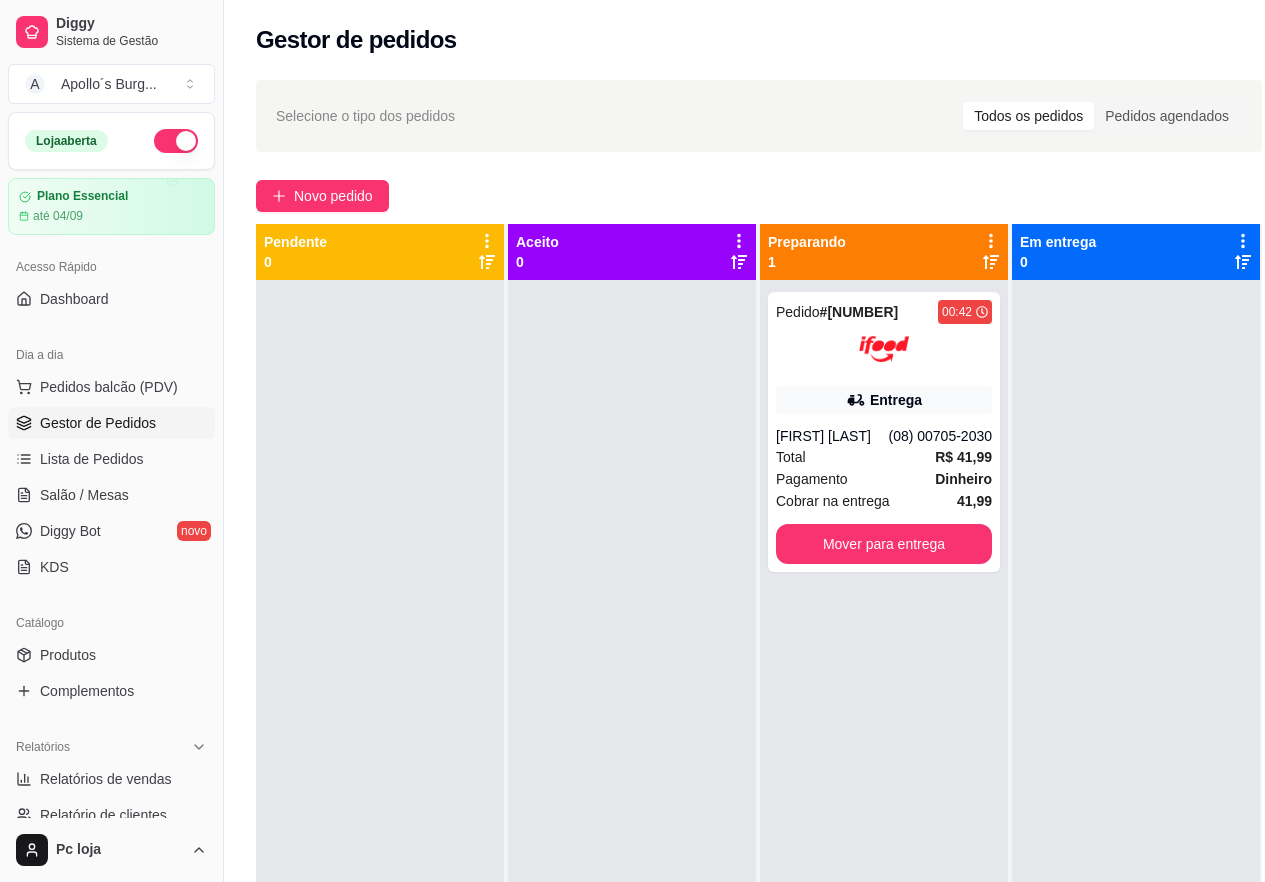 click on "Pedido # [ID] [TIME] Entrega [FIRST] [LAST] ([PHONE]) Total R$ 41,99 Pagamento Dinheiro Cobrar na entrega 41,99 Mover para entrega" at bounding box center (884, 721) 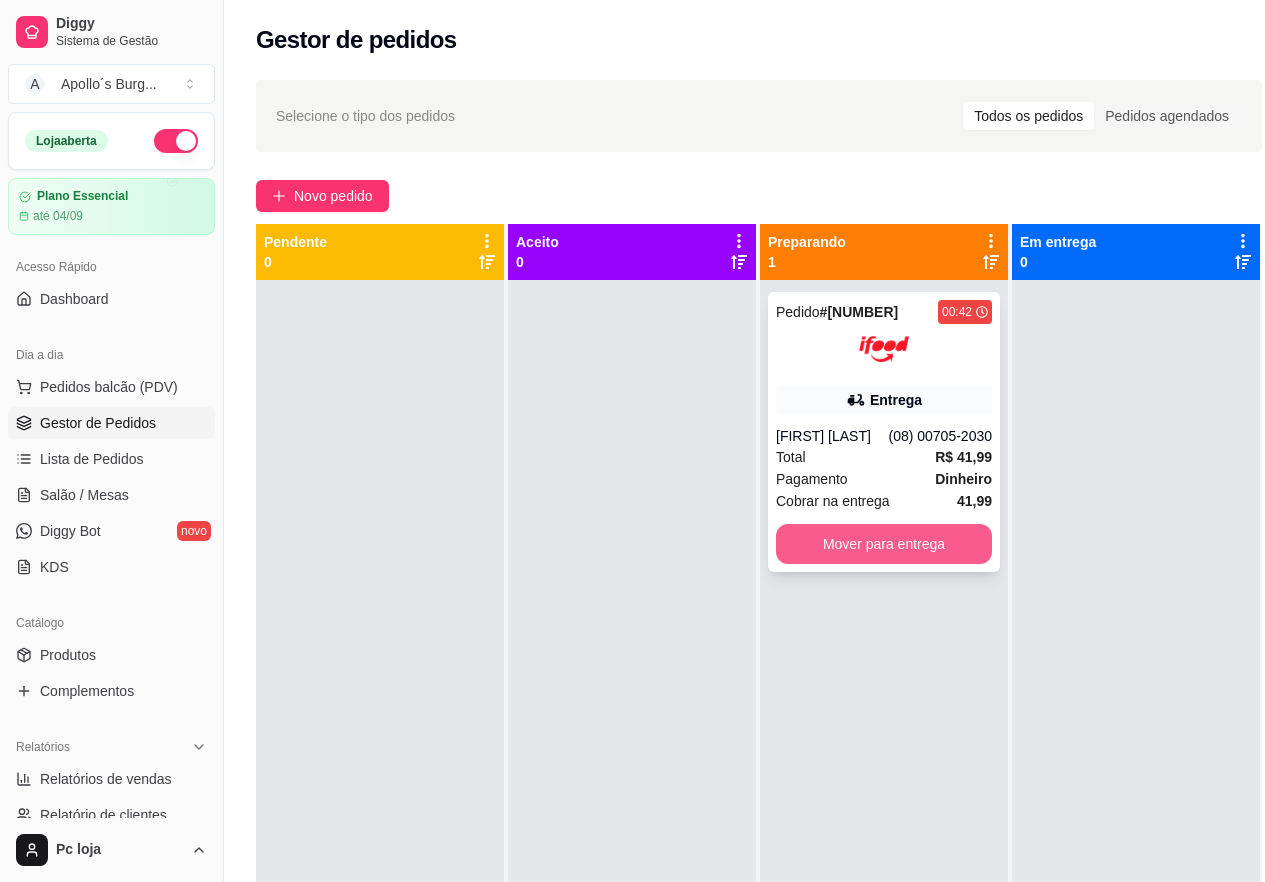 click on "Mover para entrega" at bounding box center (884, 544) 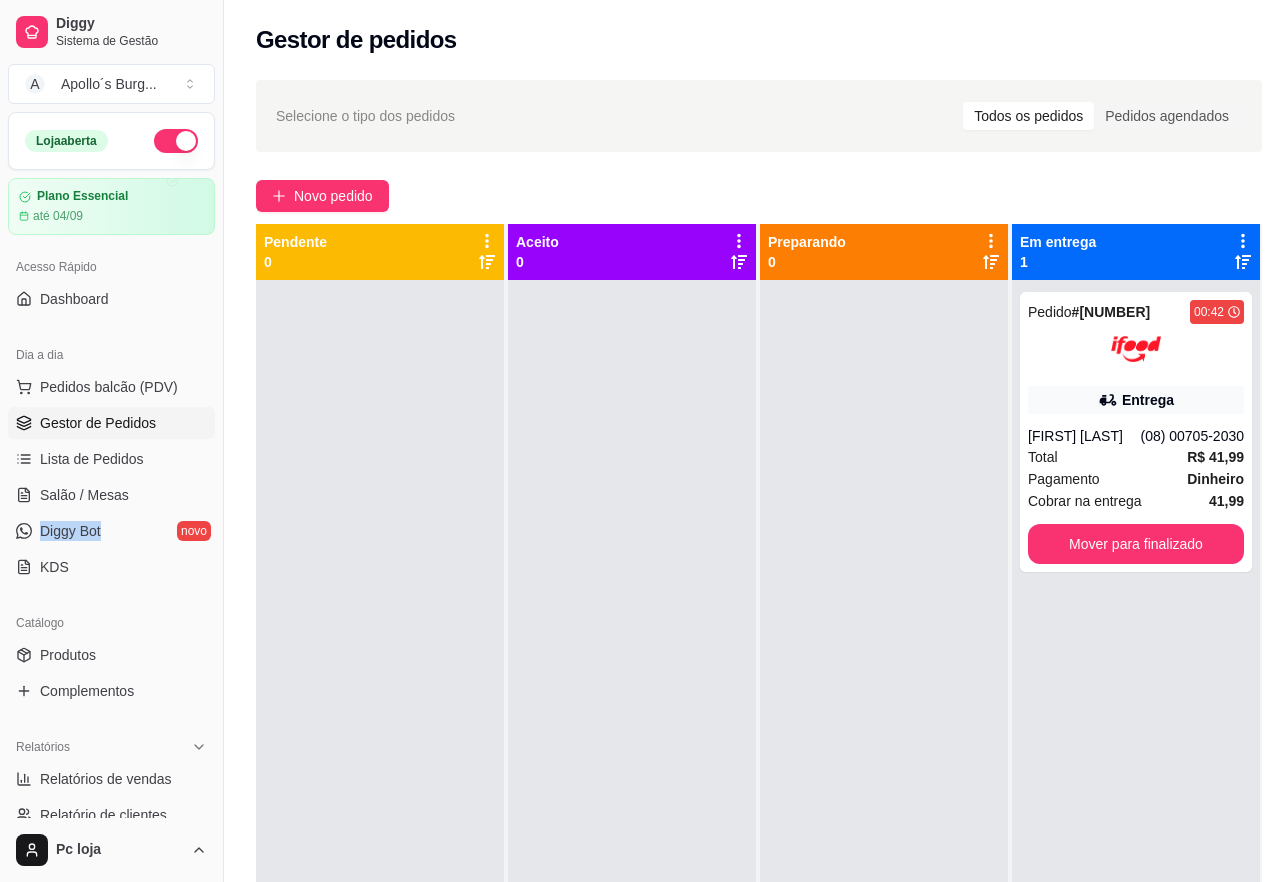 click on "Pedidos balcão (PDV) Gestor de Pedidos Lista de Pedidos Salão / Mesas Diggy Bot novo KDS" at bounding box center (111, 477) 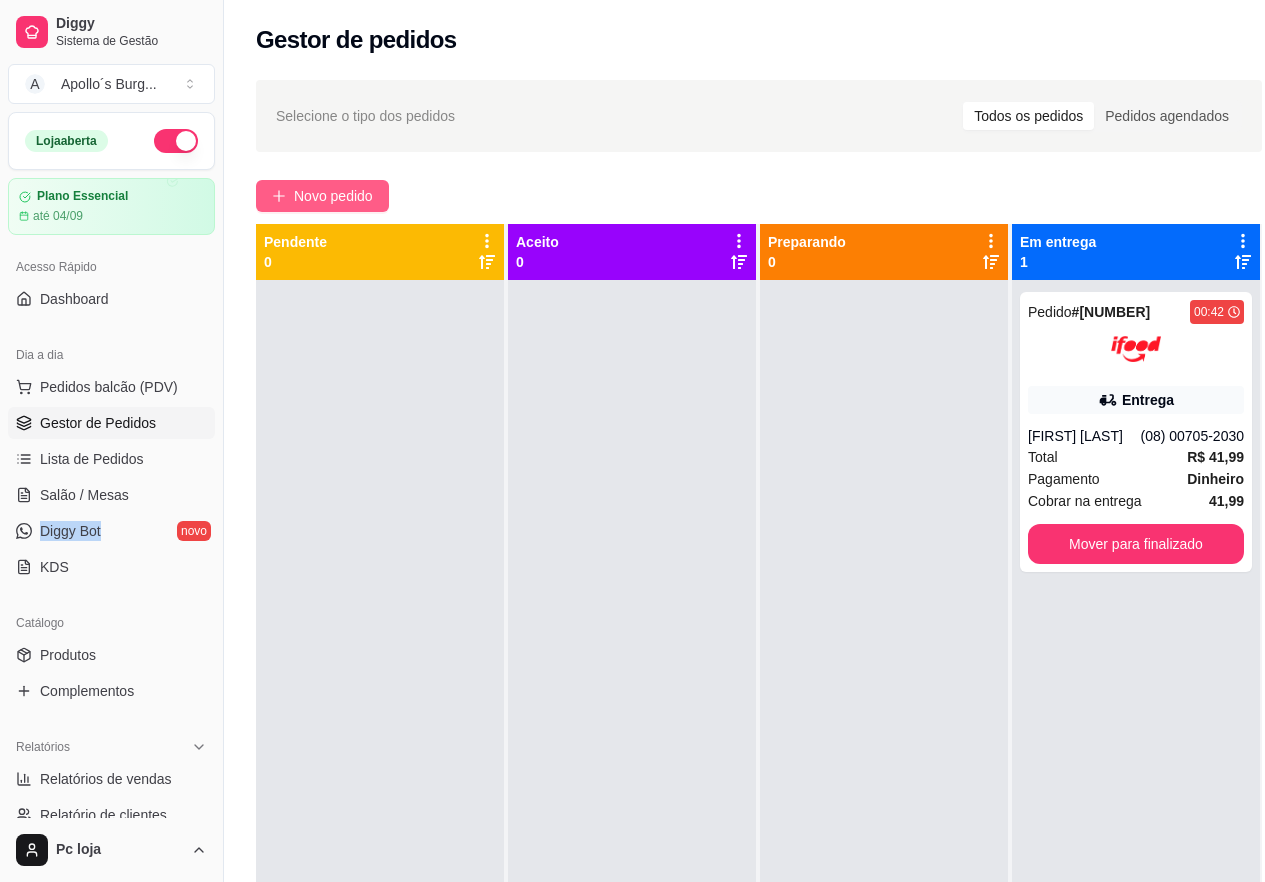 click on "Novo pedido" at bounding box center (333, 196) 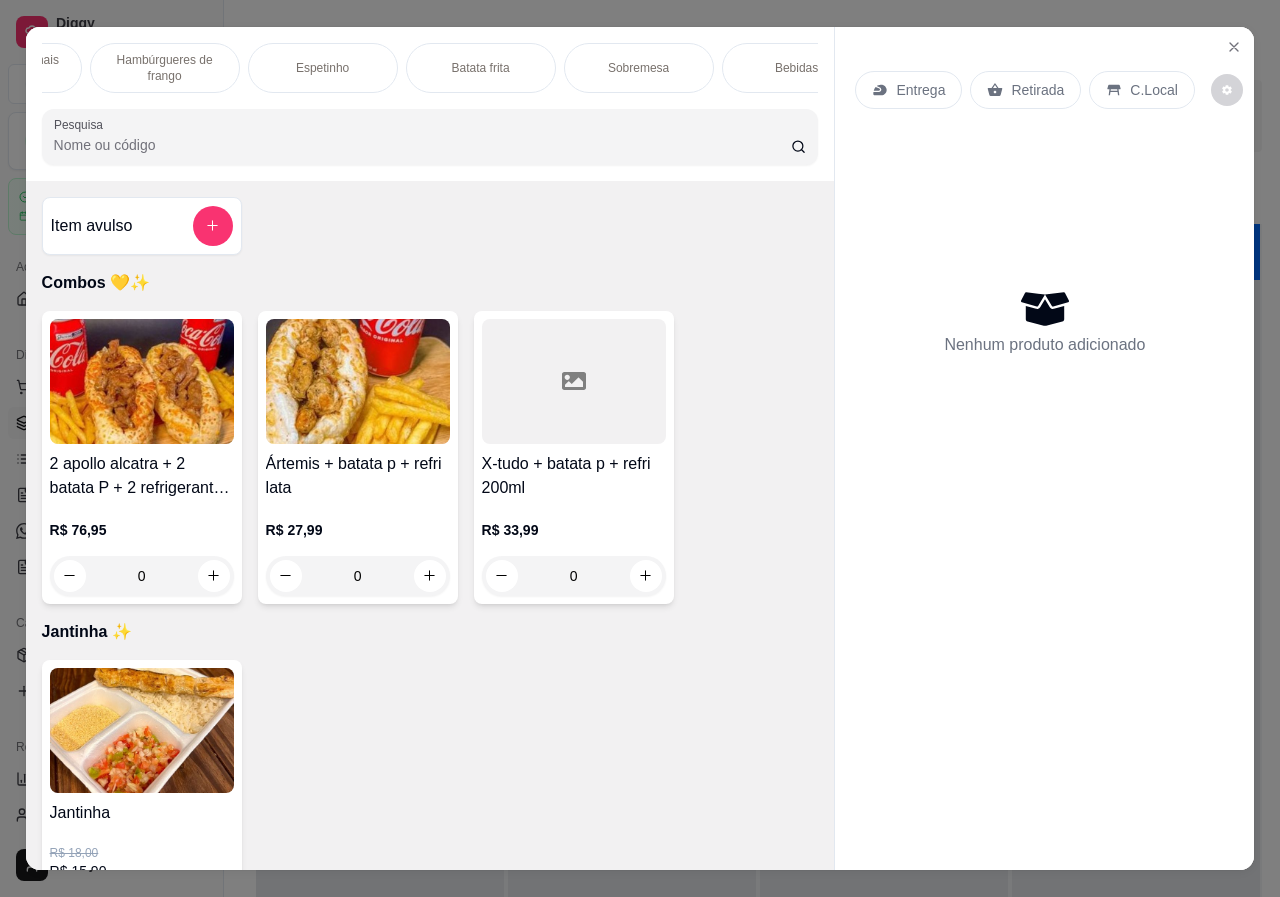 scroll, scrollTop: 0, scrollLeft: 637, axis: horizontal 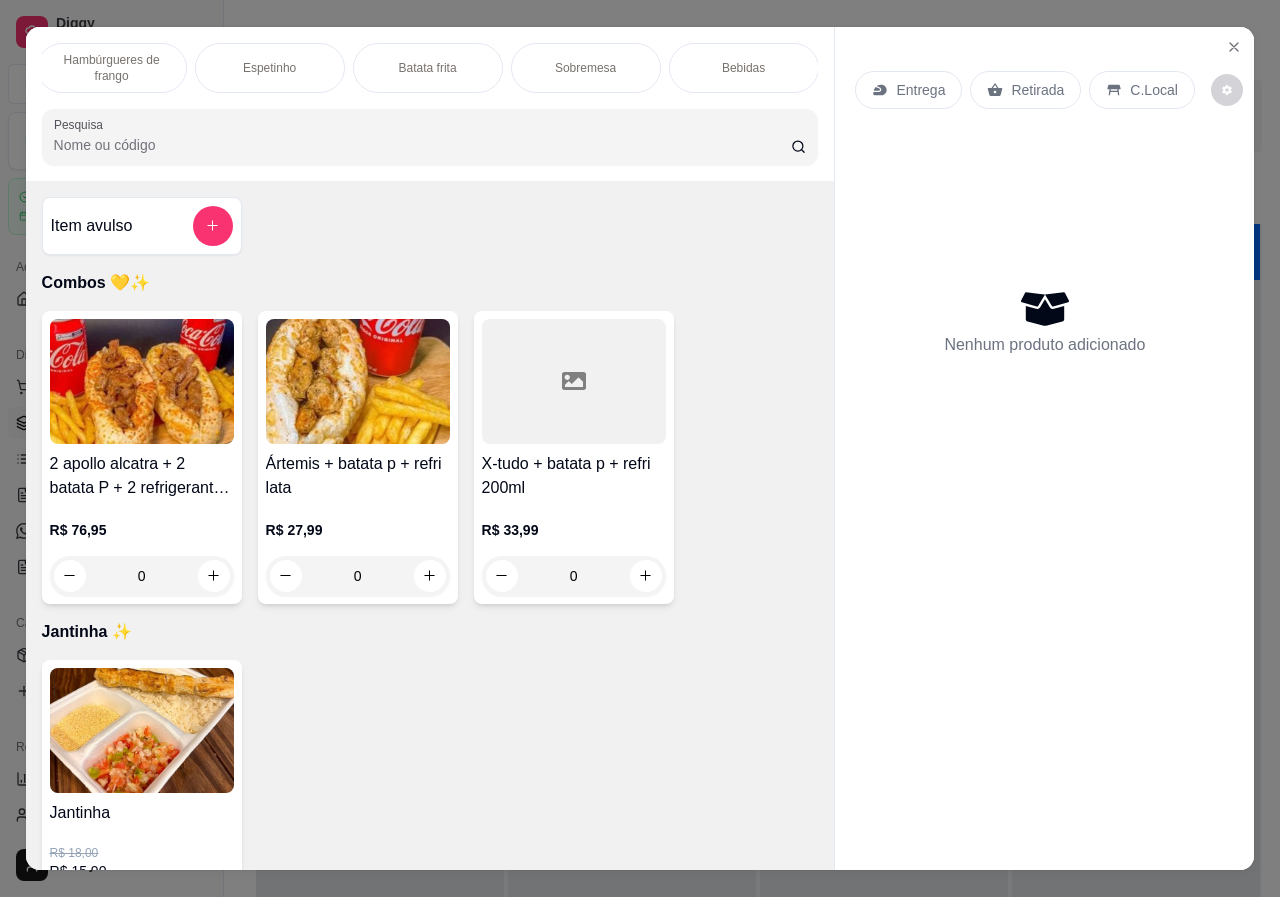 click on "Bebidas" at bounding box center (744, 68) 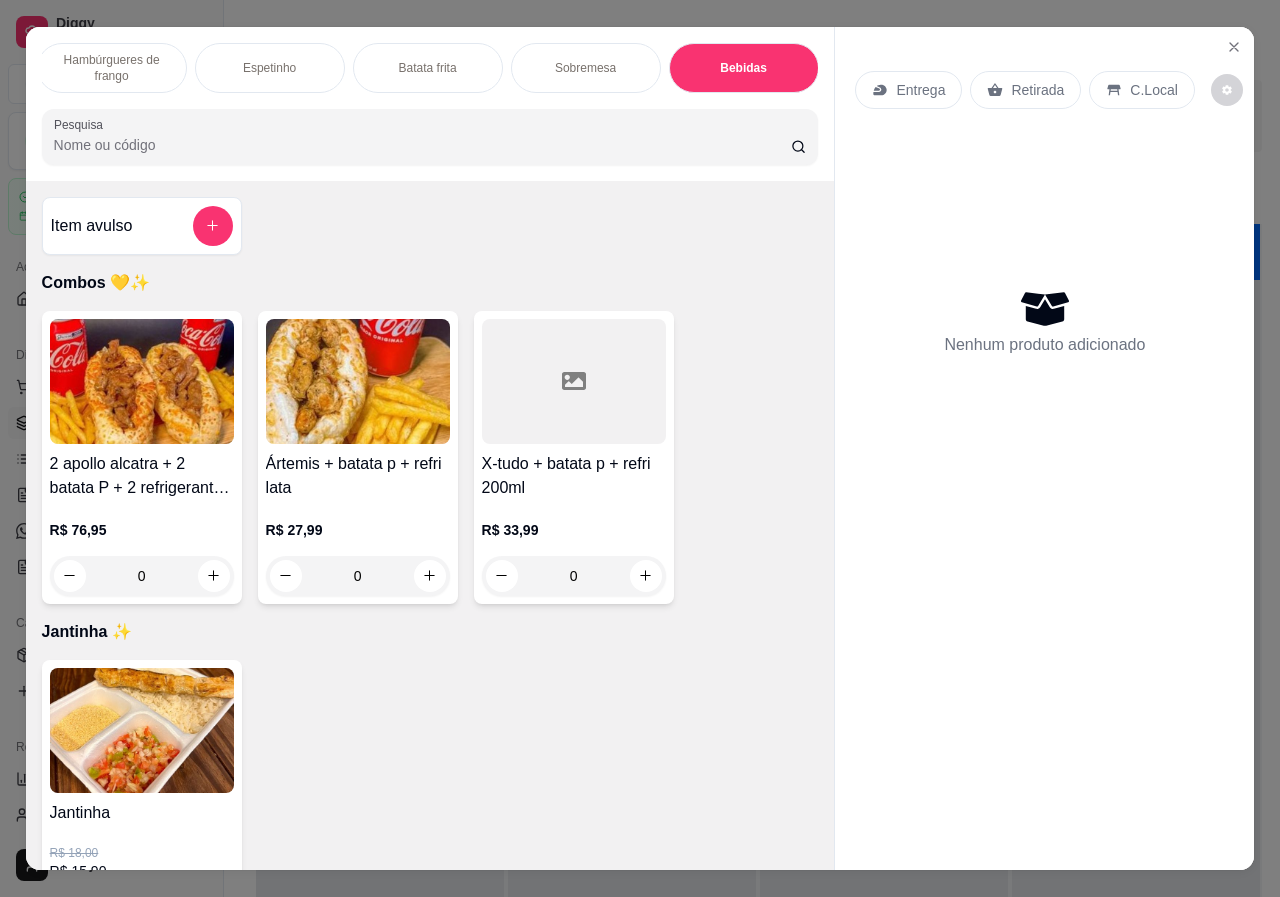 scroll, scrollTop: 4243, scrollLeft: 0, axis: vertical 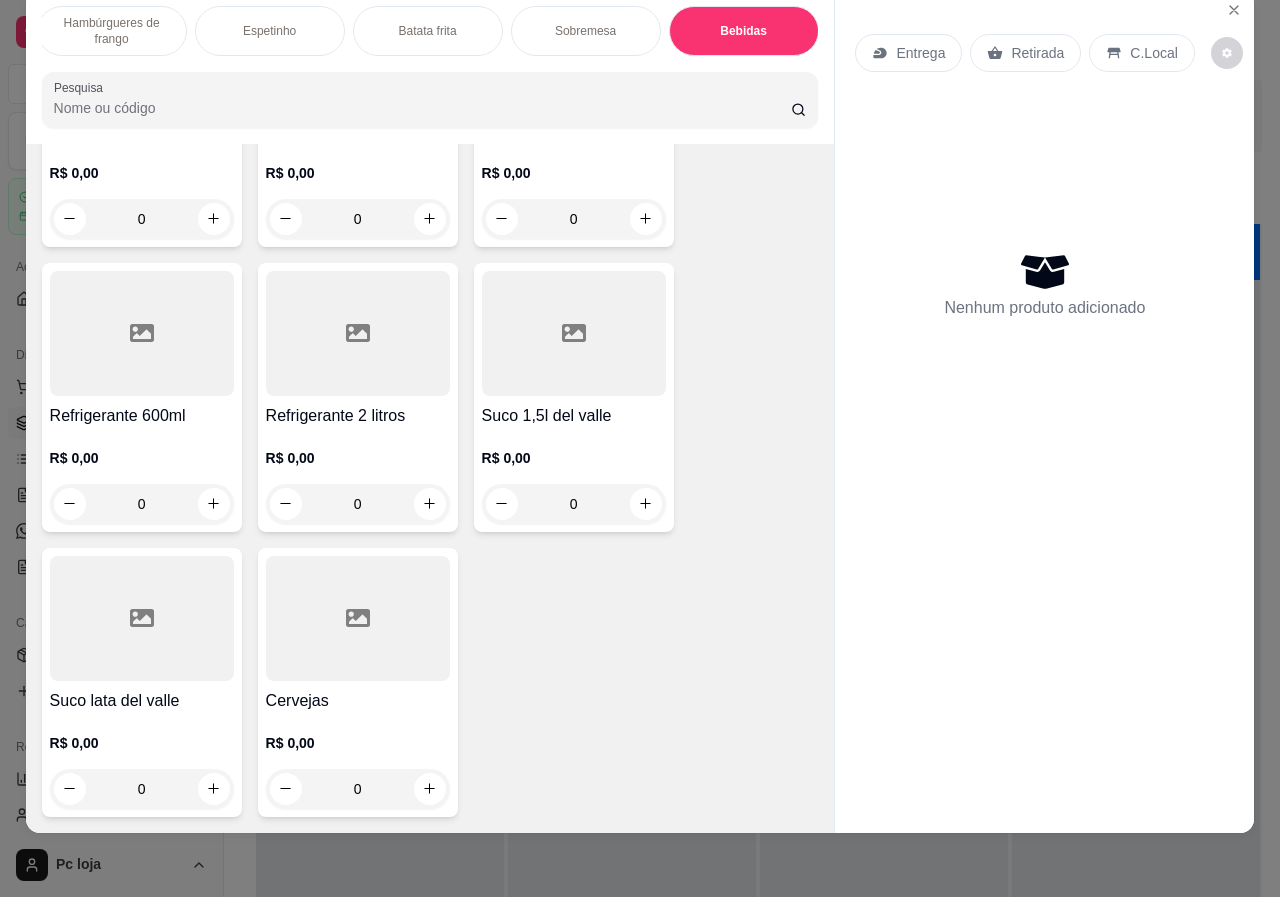 click on "R$ 0,00 0" at bounding box center (358, 476) 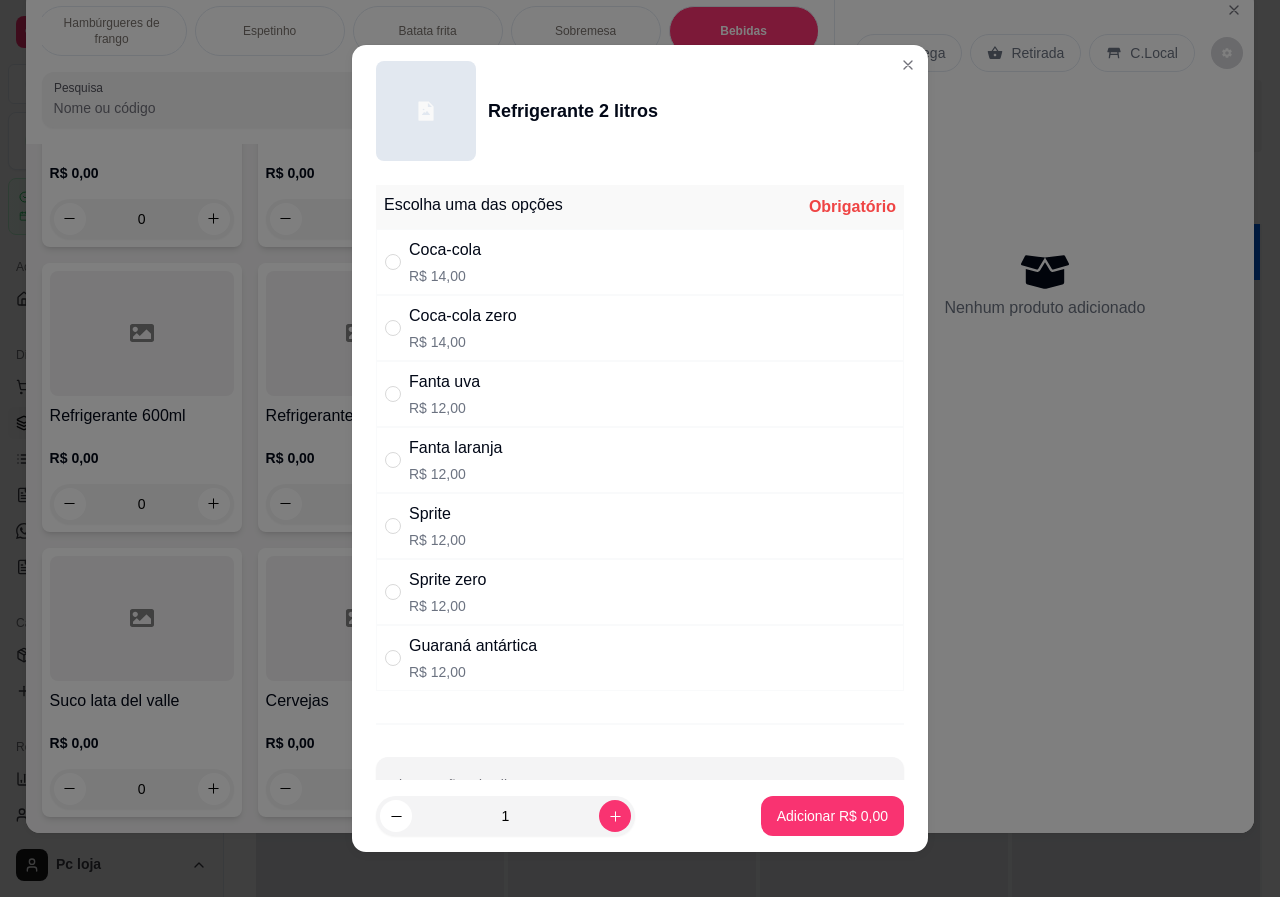 click on "Fanta uva R$ 12,00" at bounding box center [640, 394] 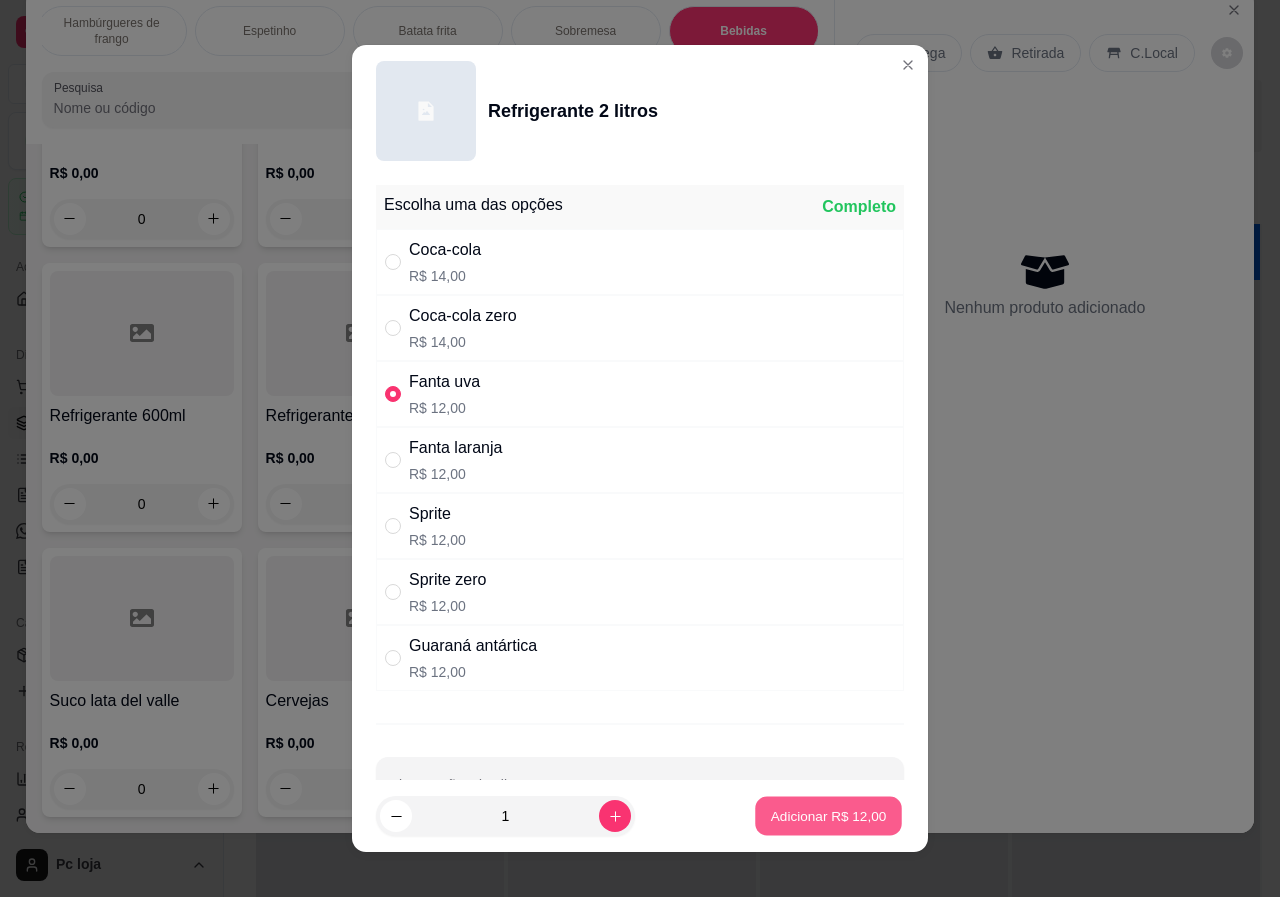 click on "Adicionar   R$ 12,00" at bounding box center [828, 816] 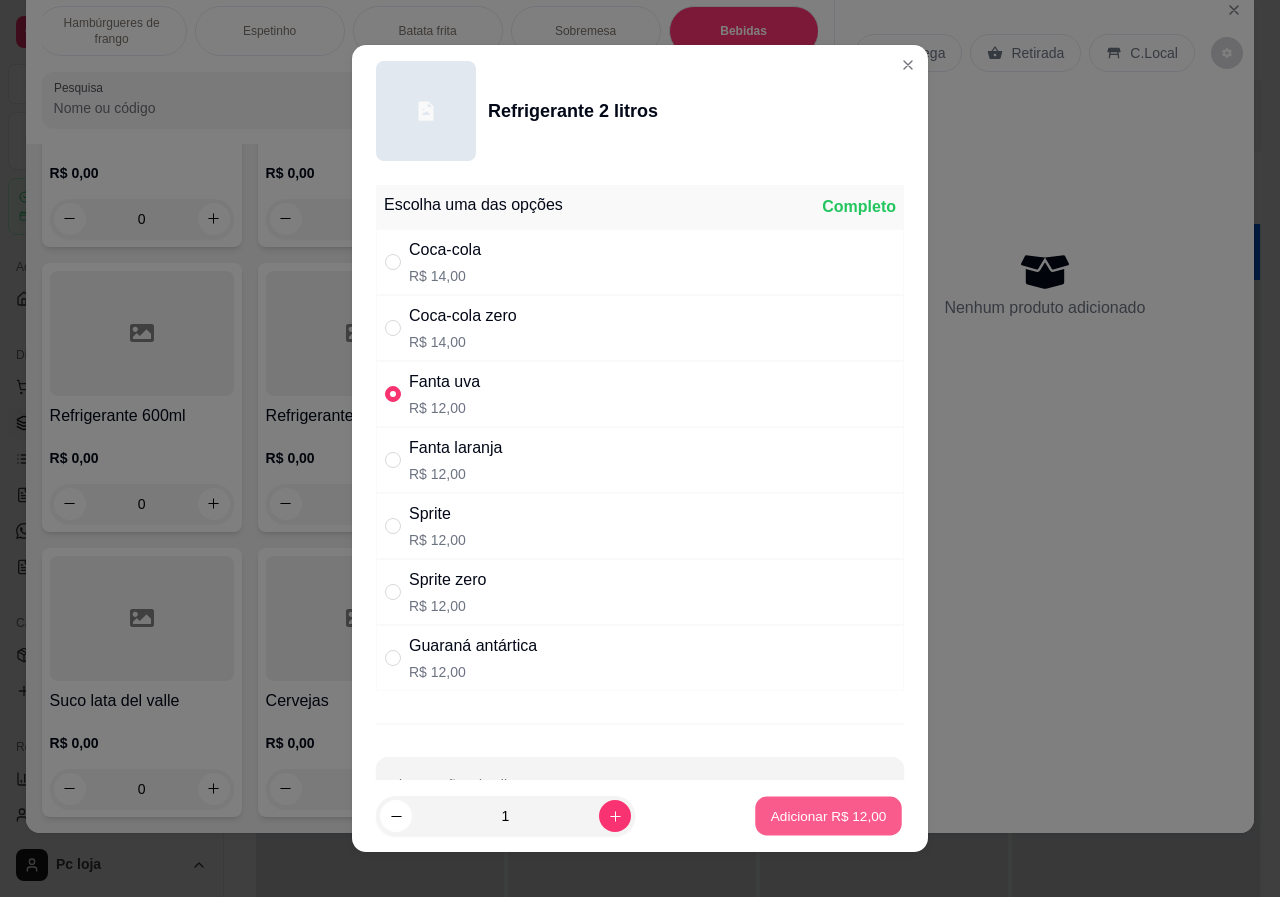 type on "1" 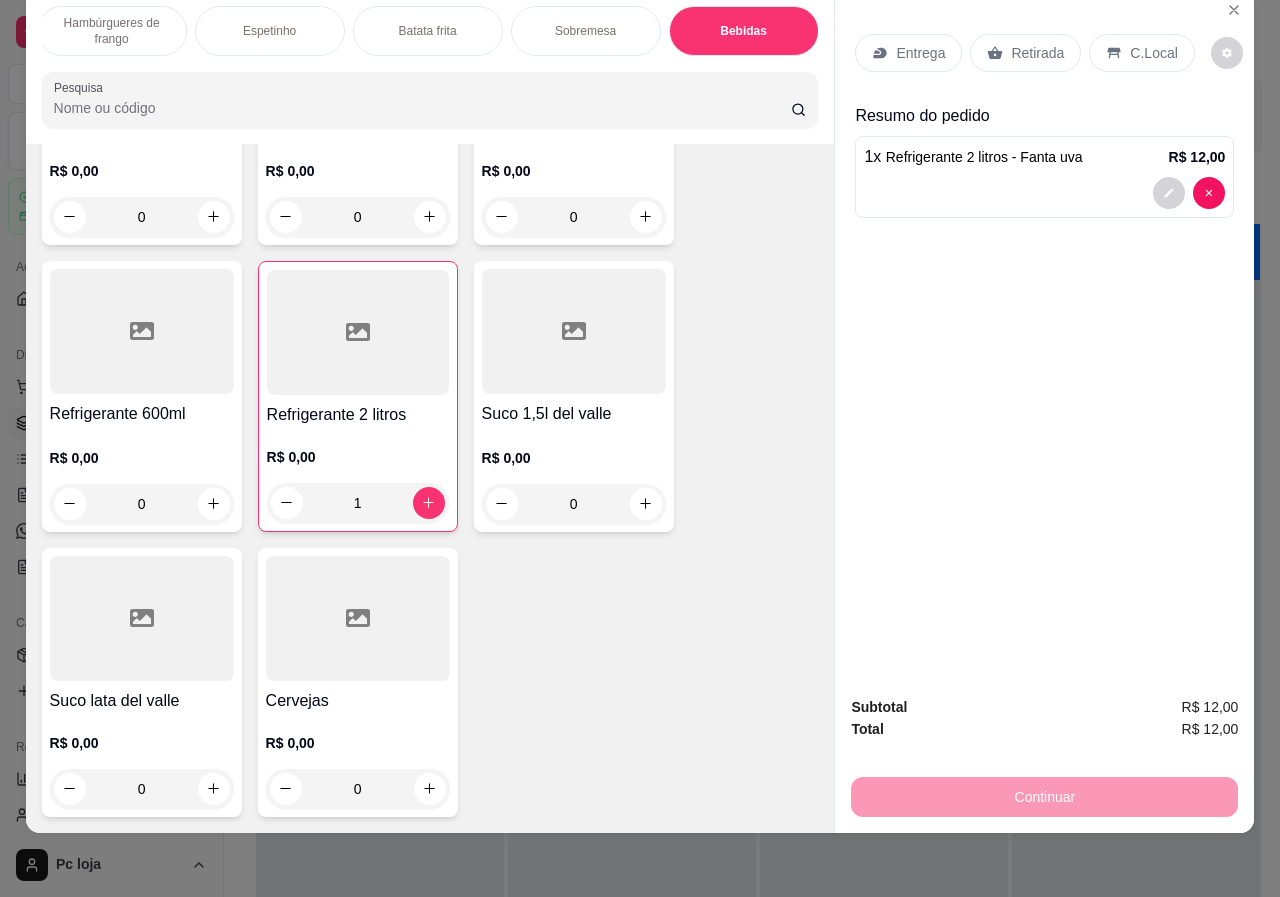 click on "Retirada" at bounding box center (1037, 53) 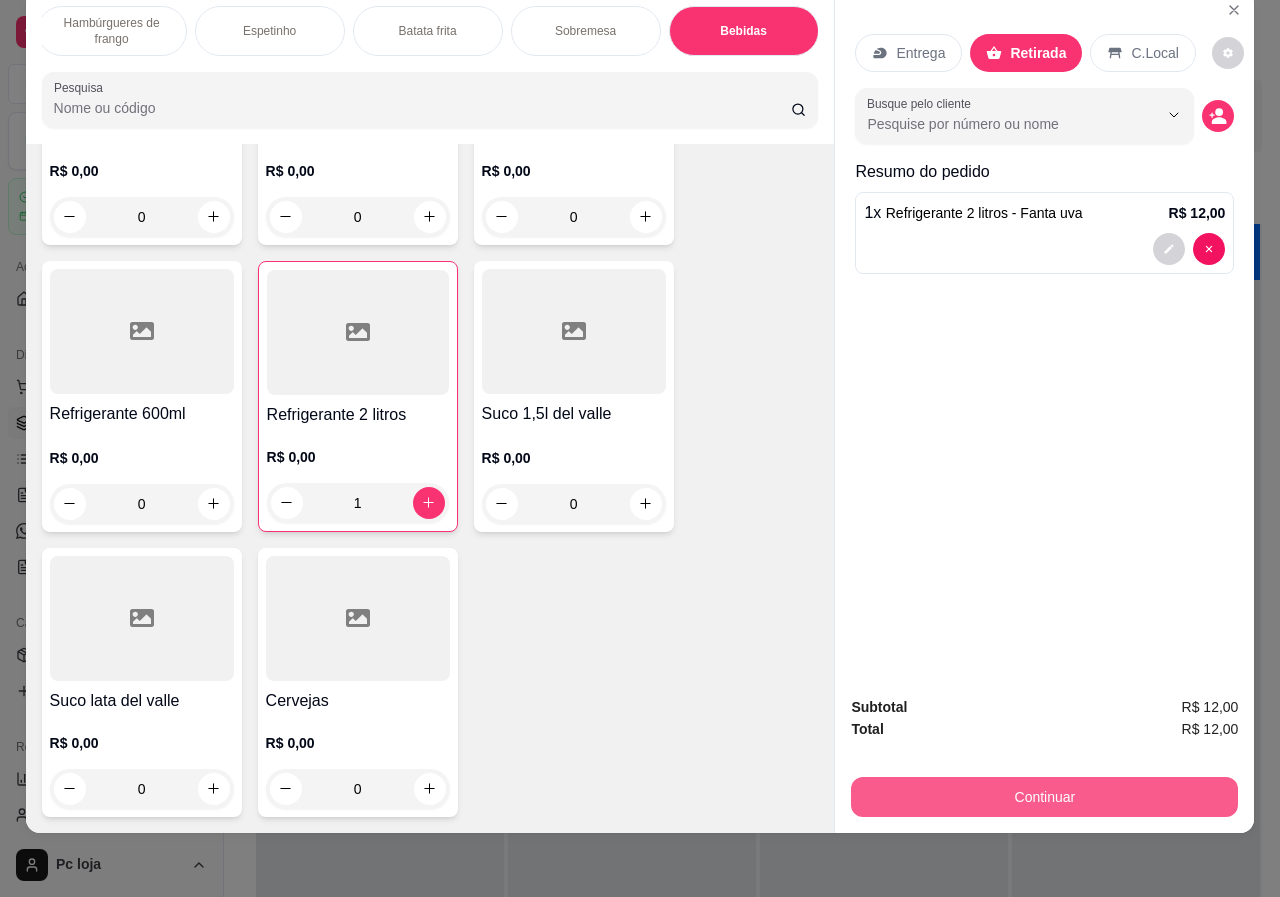 click on "Continuar" at bounding box center [1044, 797] 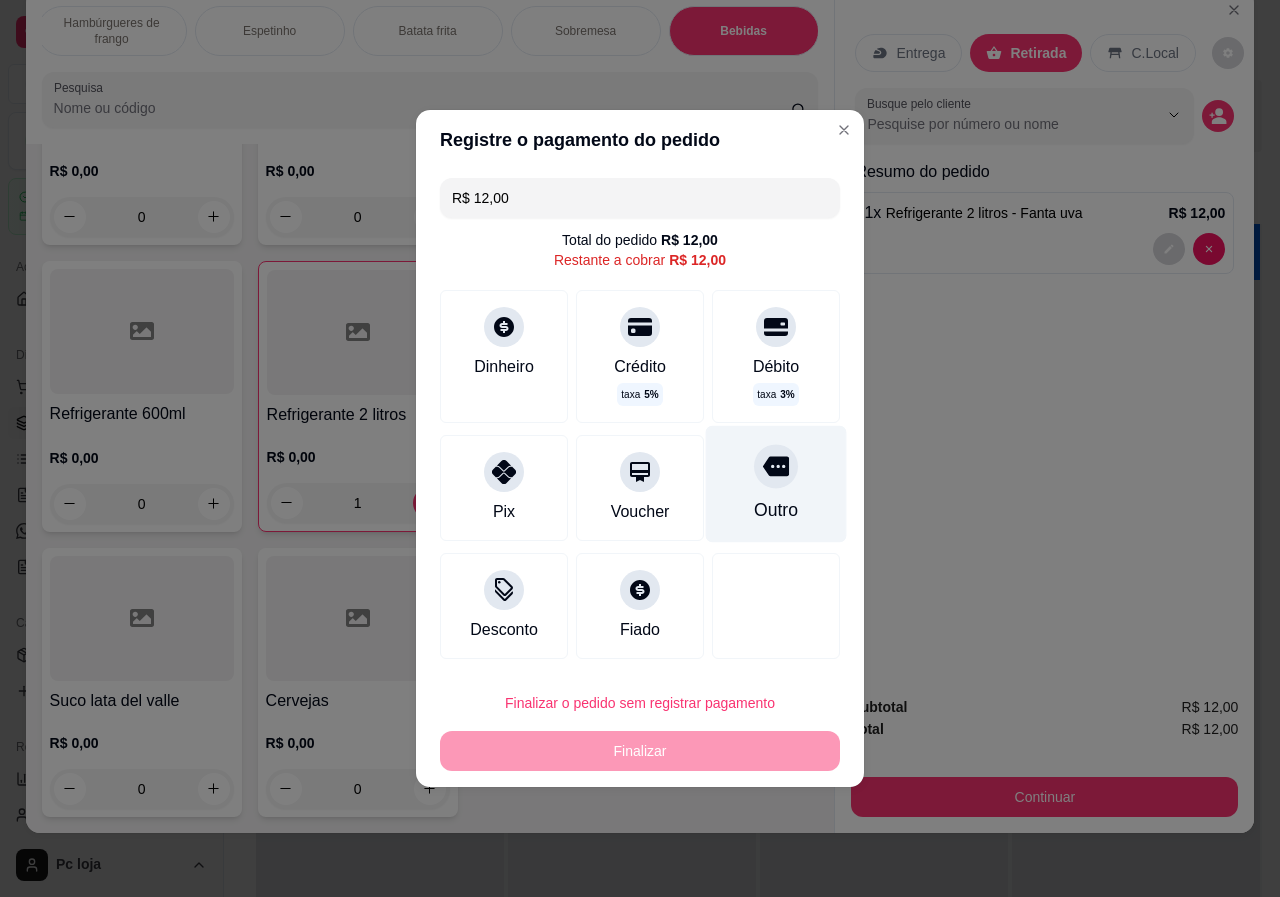 click on "Outro" at bounding box center (776, 510) 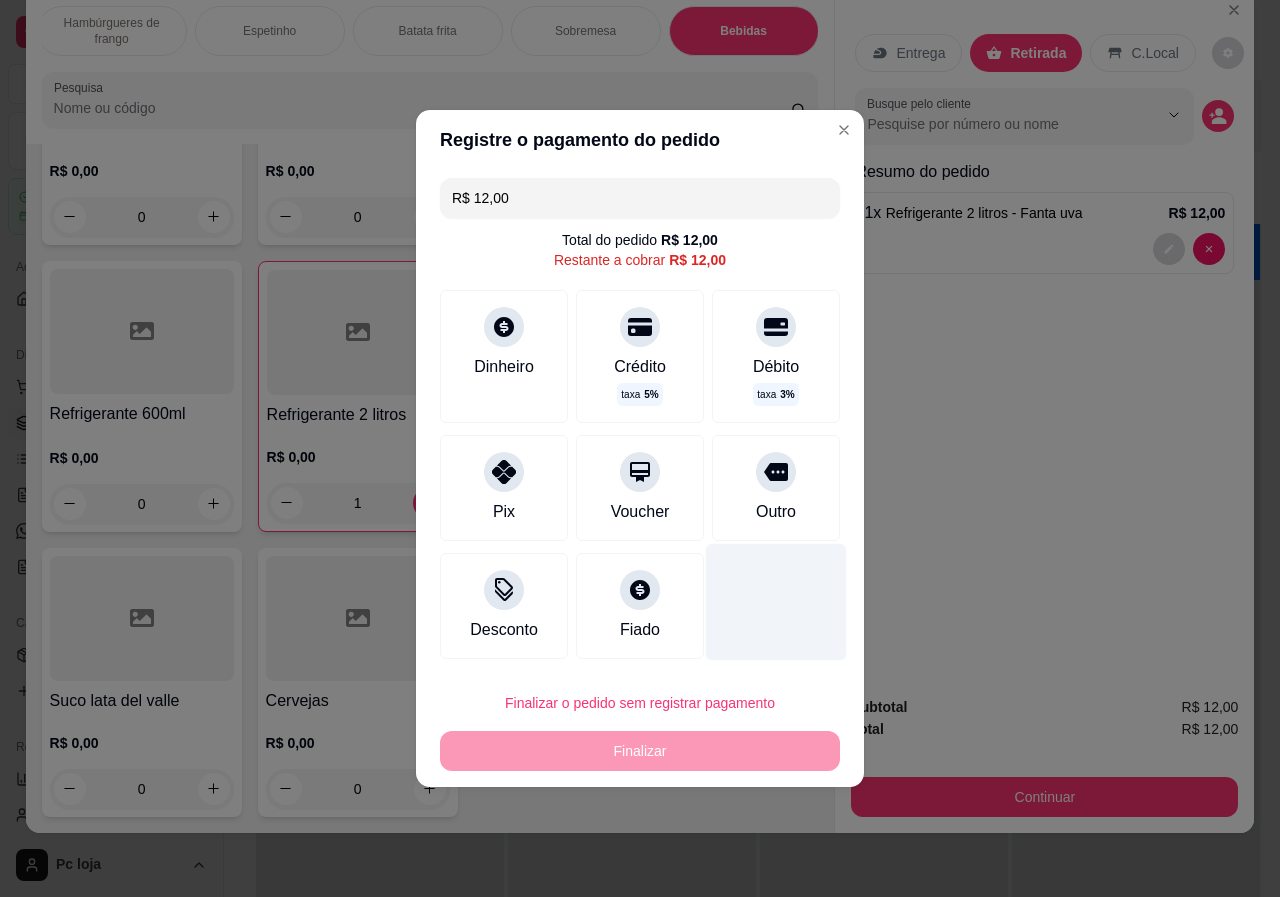 type on "R$ 0,00" 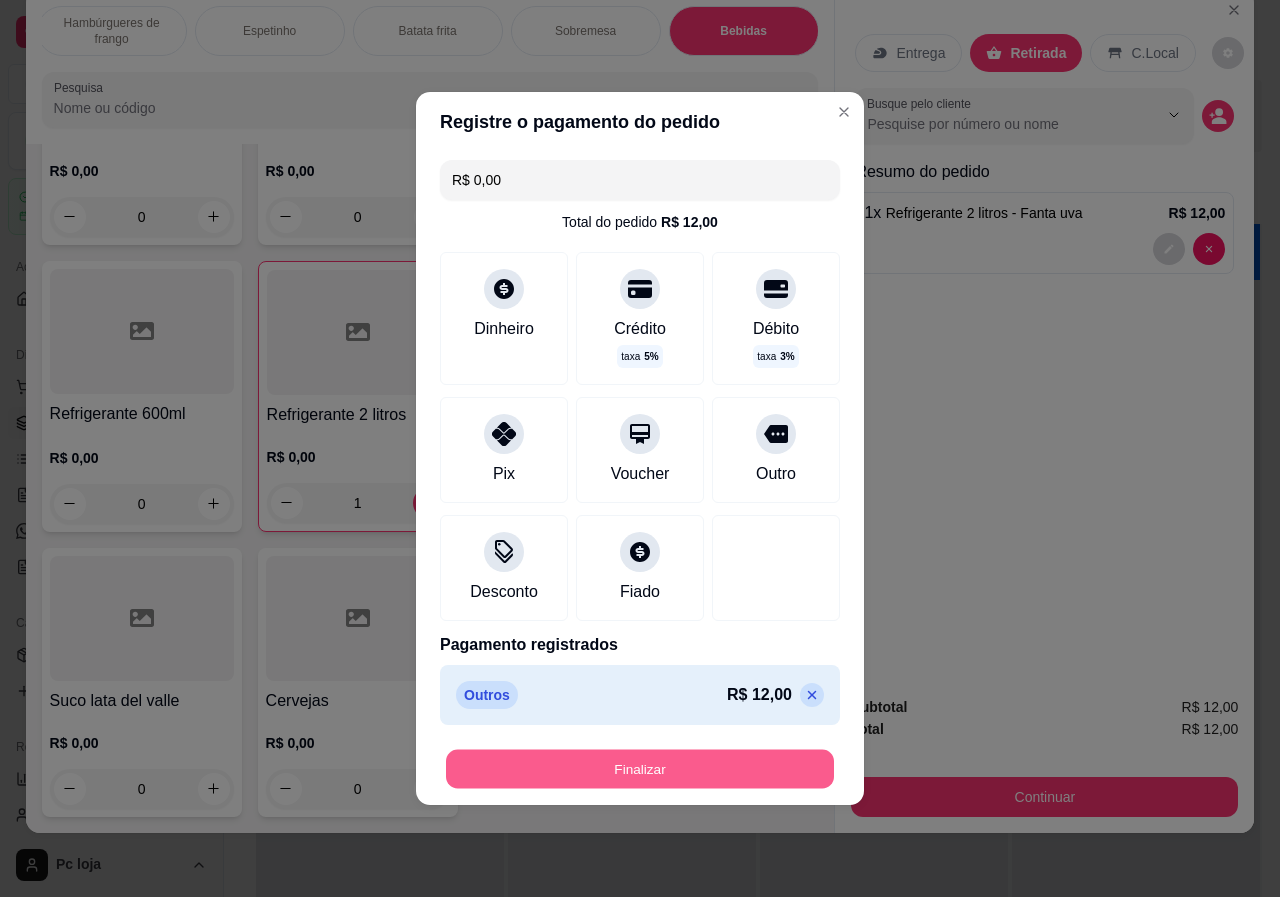 click on "Finalizar" at bounding box center [640, 769] 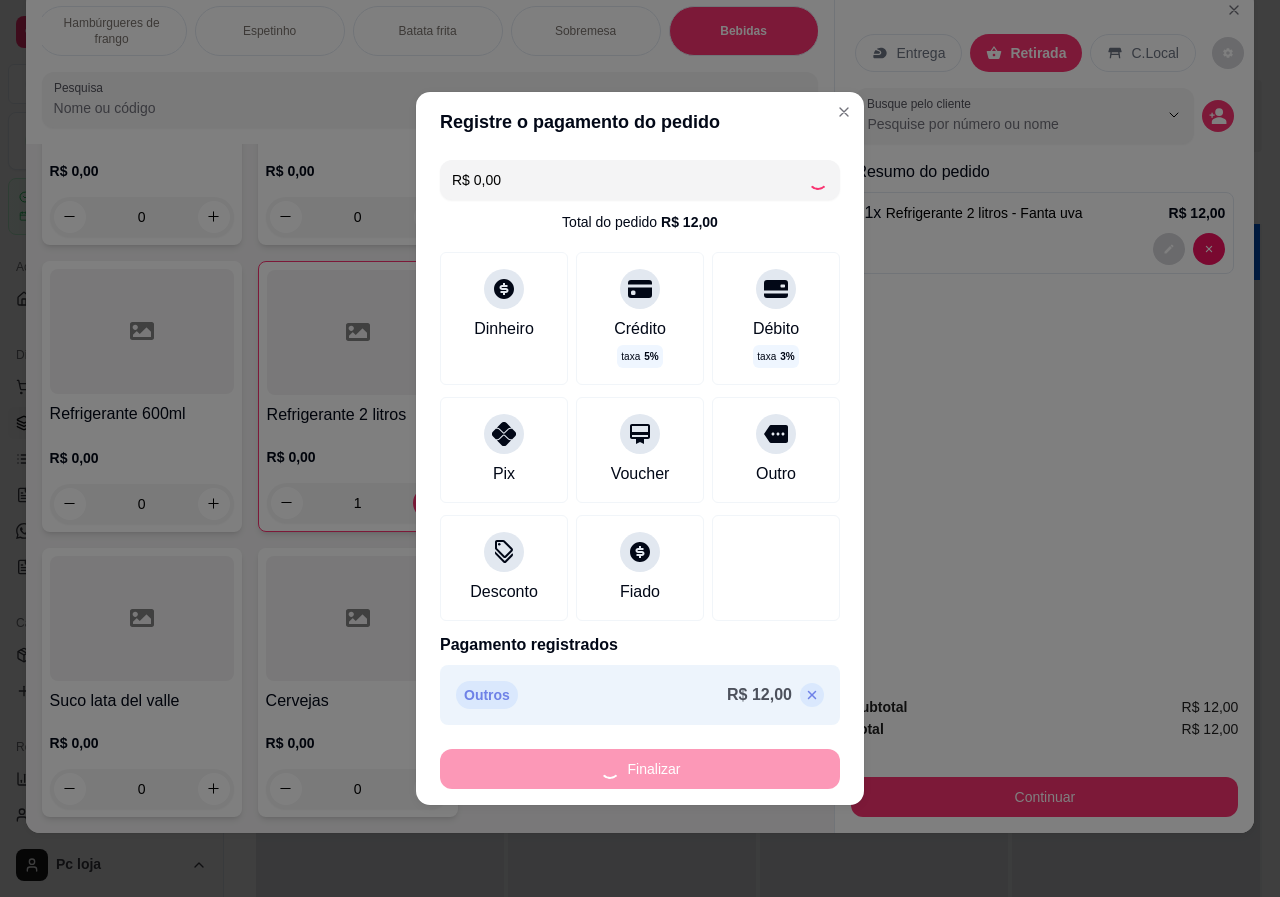 type on "0" 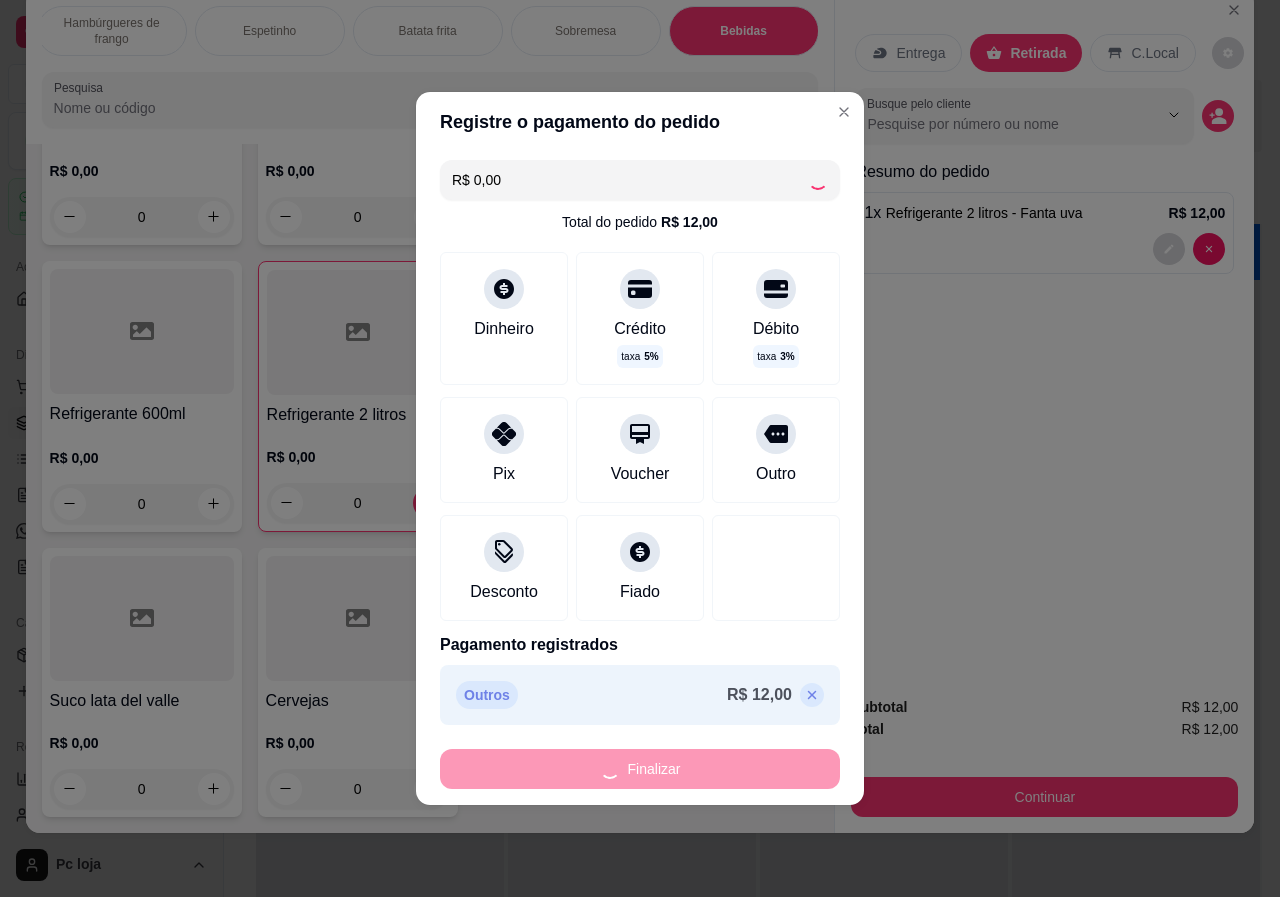type on "-R$ 12,00" 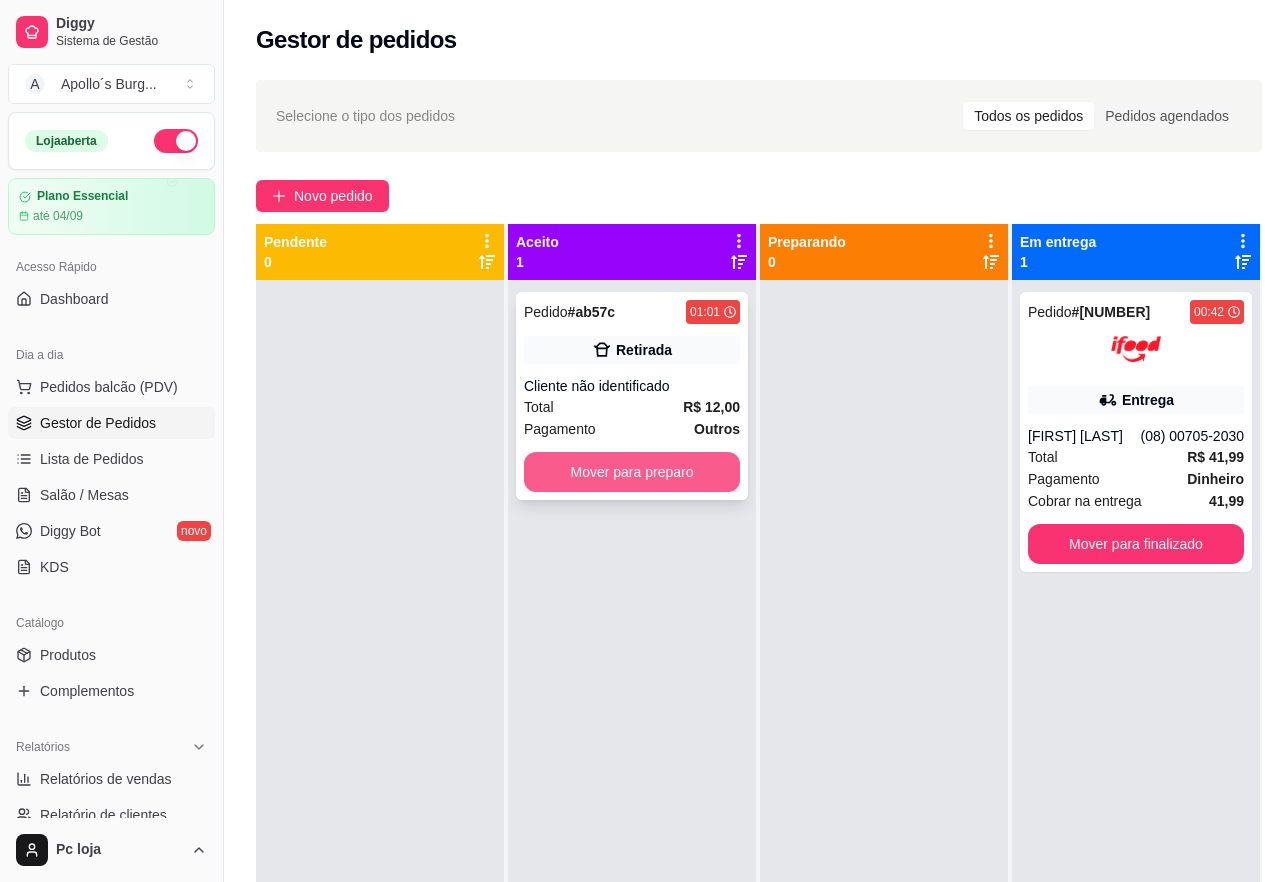 click on "Mover para preparo" at bounding box center [632, 472] 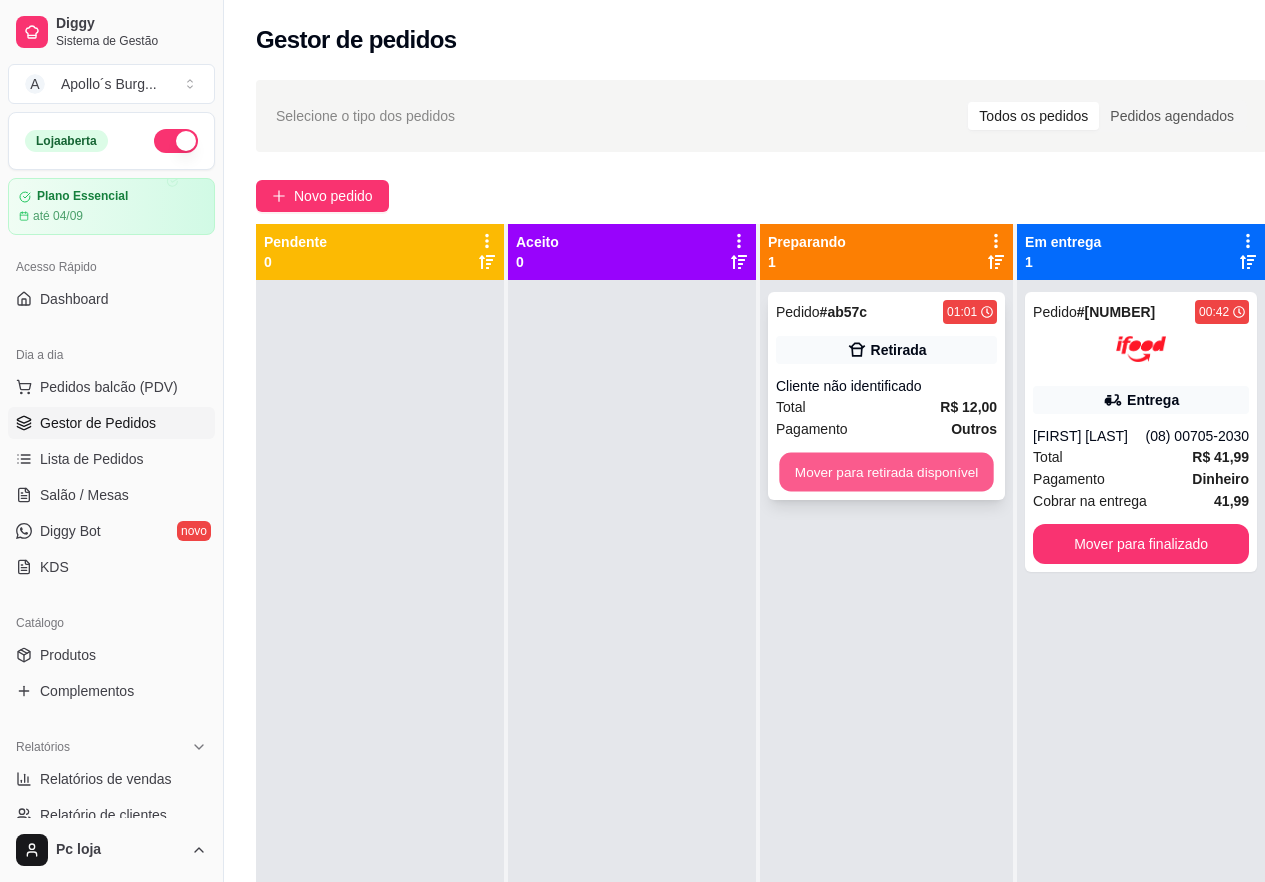click on "Mover para retirada disponível" at bounding box center [886, 472] 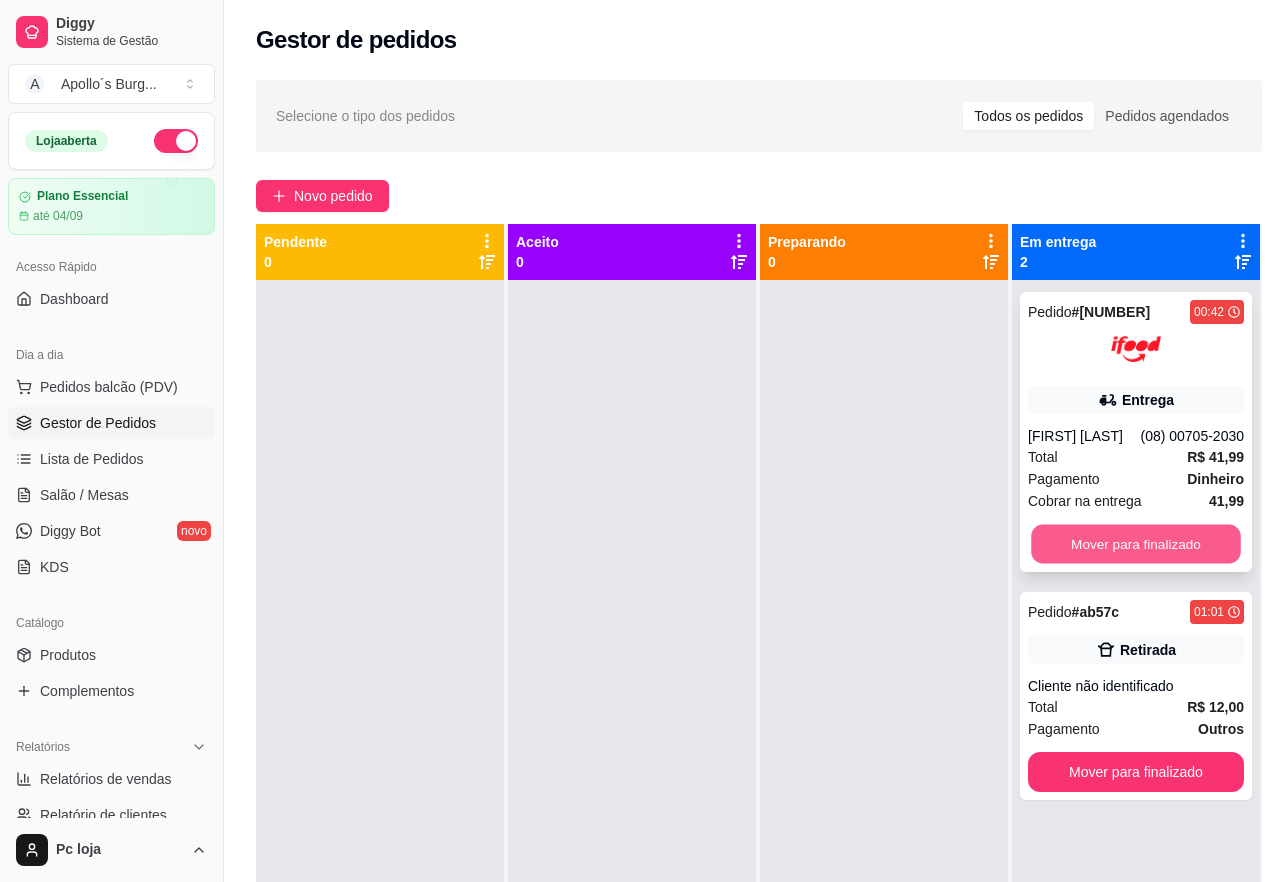 click on "Mover para finalizado" at bounding box center (1136, 544) 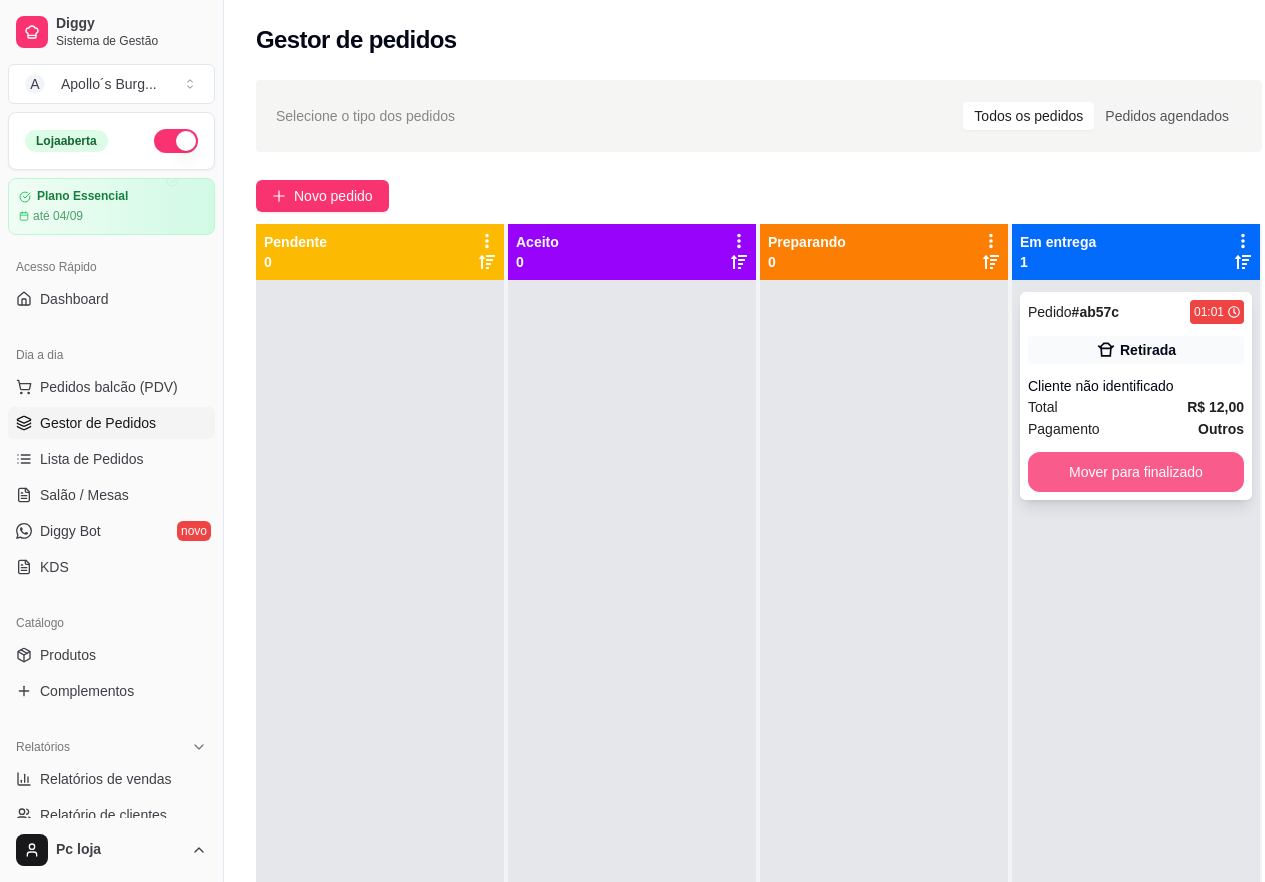 click on "Mover para finalizado" at bounding box center (1136, 472) 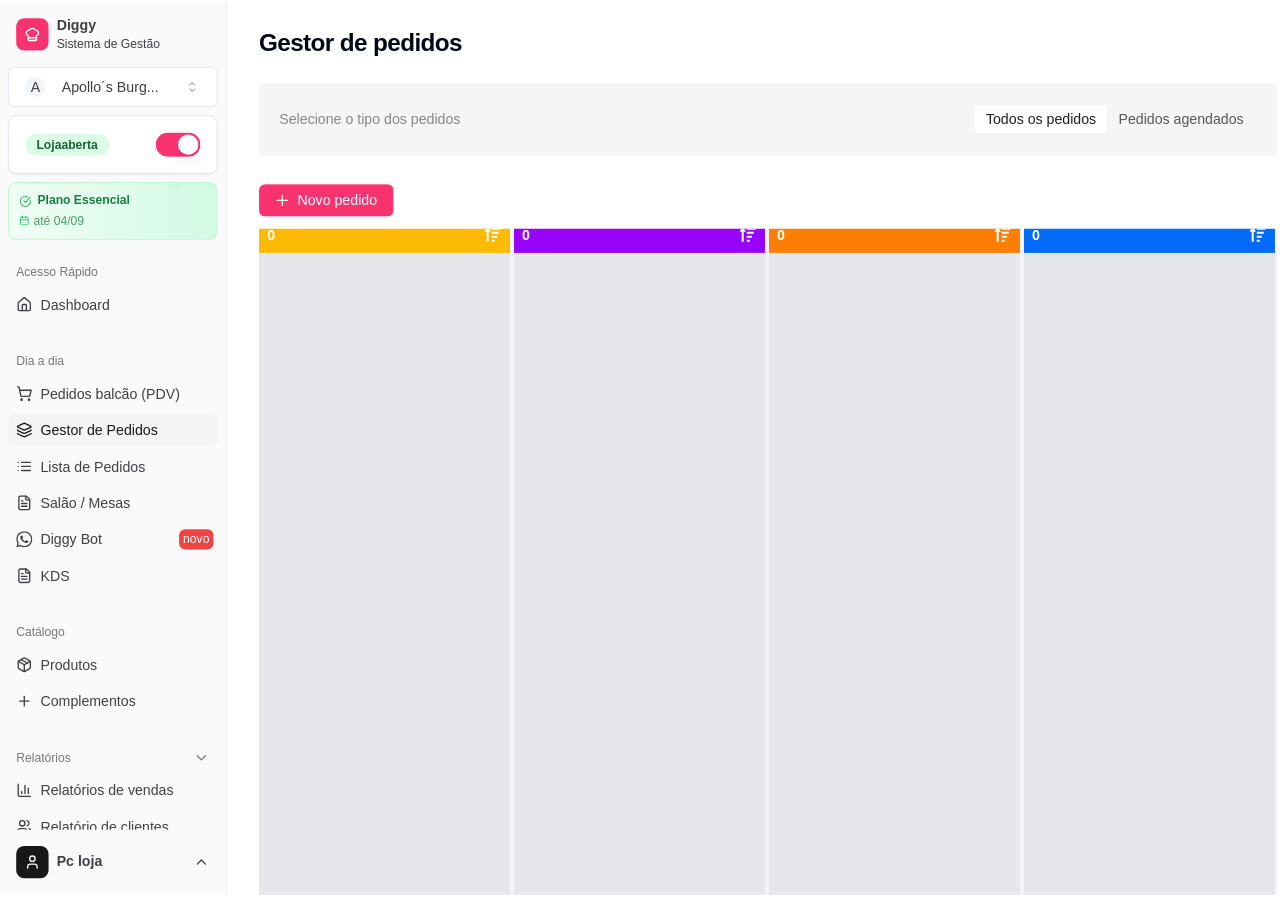 scroll, scrollTop: 56, scrollLeft: 0, axis: vertical 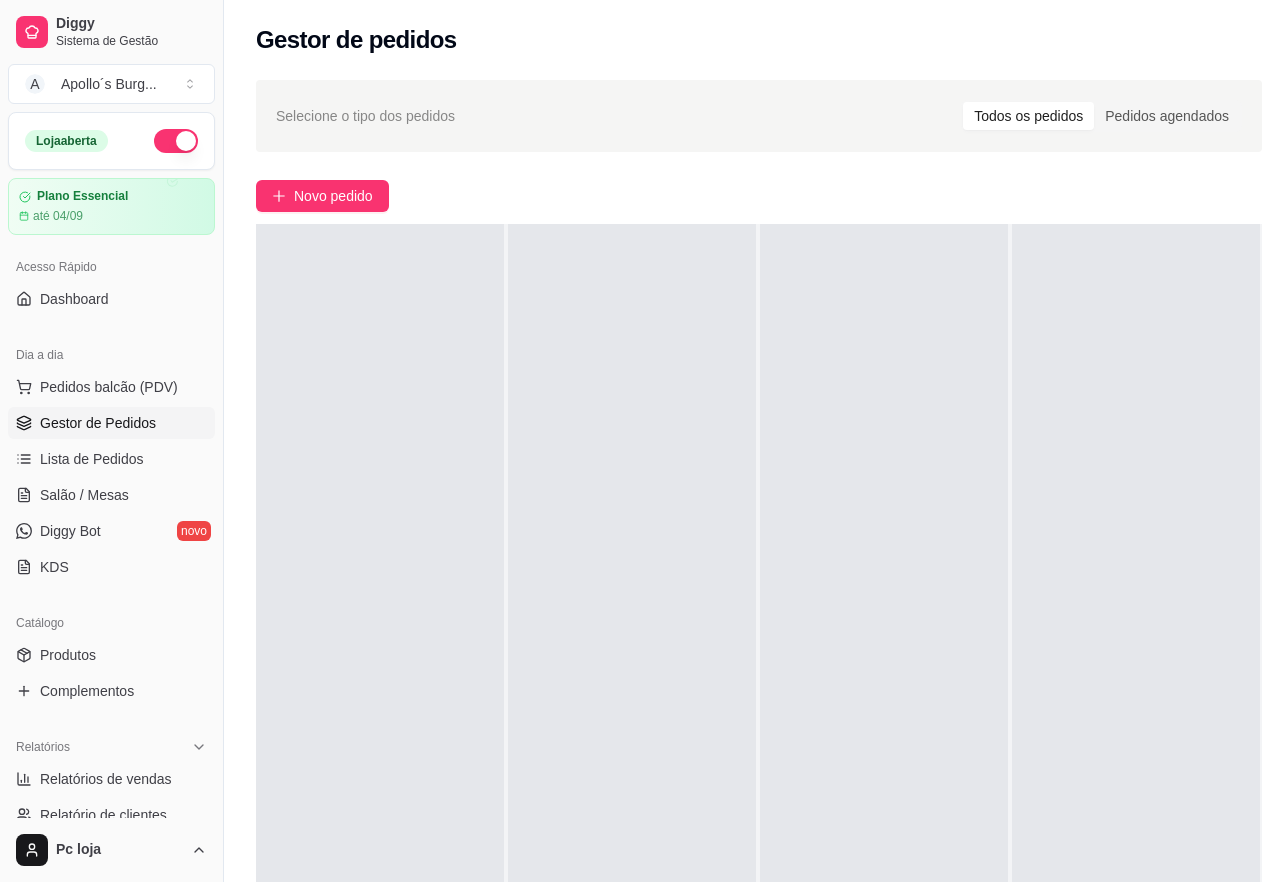 click at bounding box center (1136, 665) 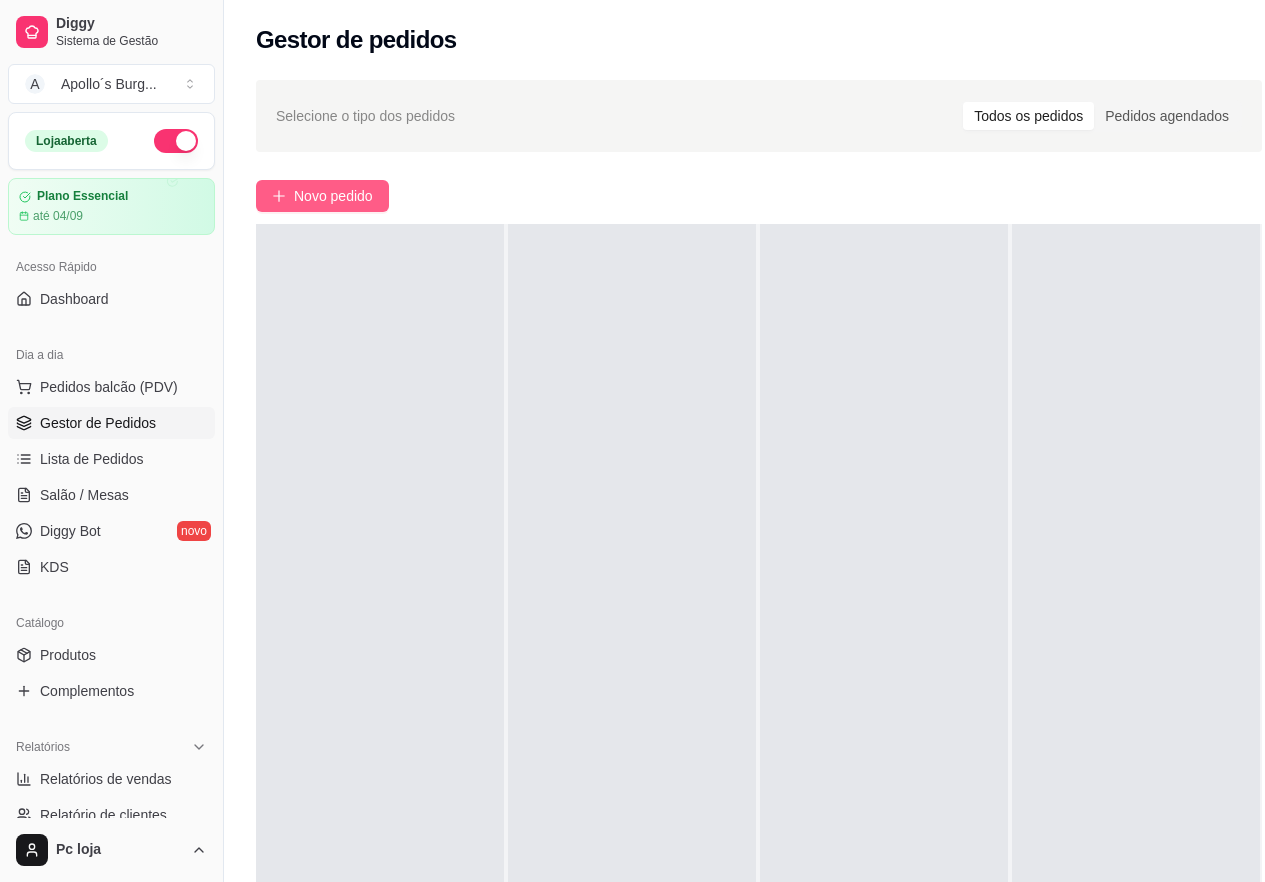 click on "Novo pedido" at bounding box center [333, 196] 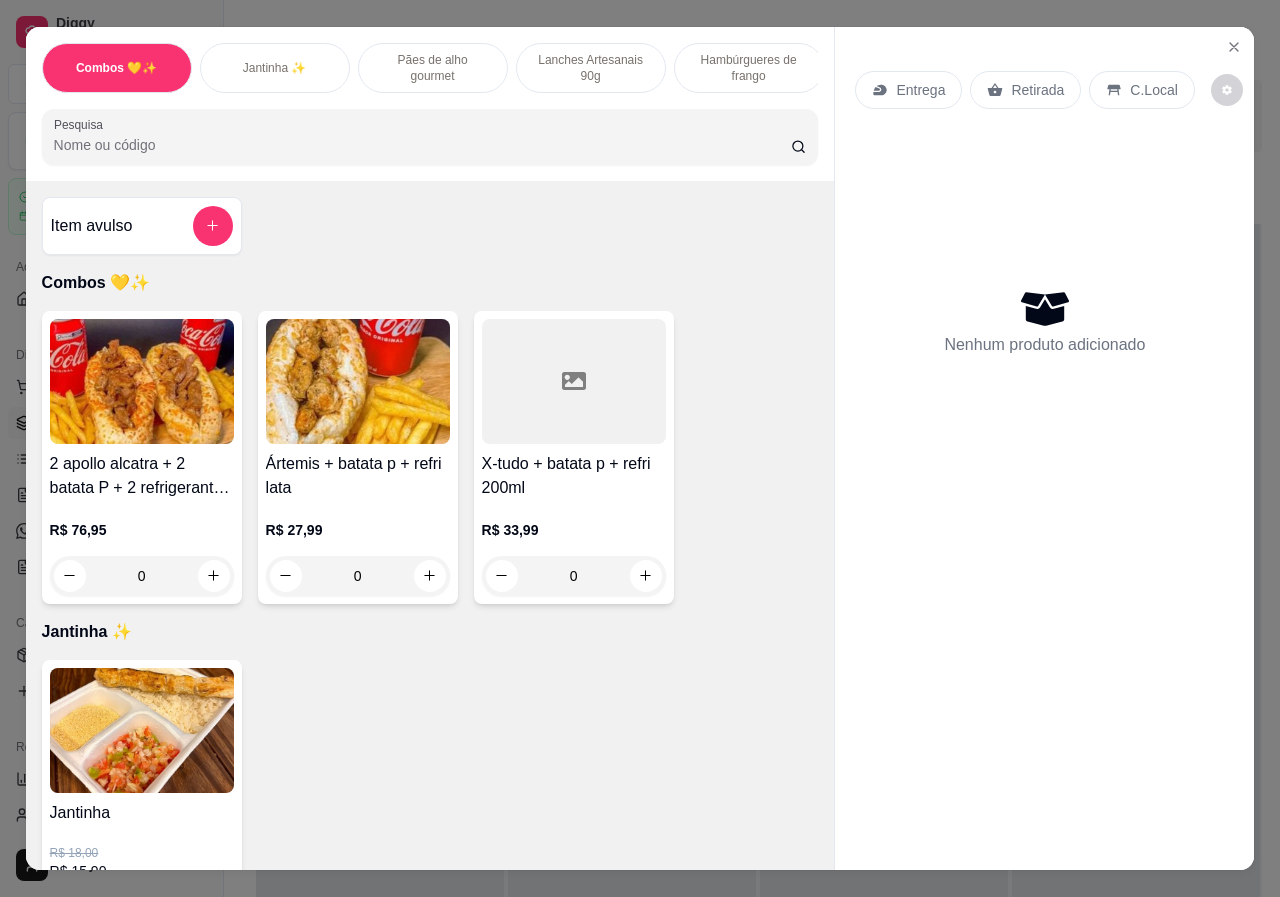 click on "Lanches Artesanais 90g" at bounding box center [591, 68] 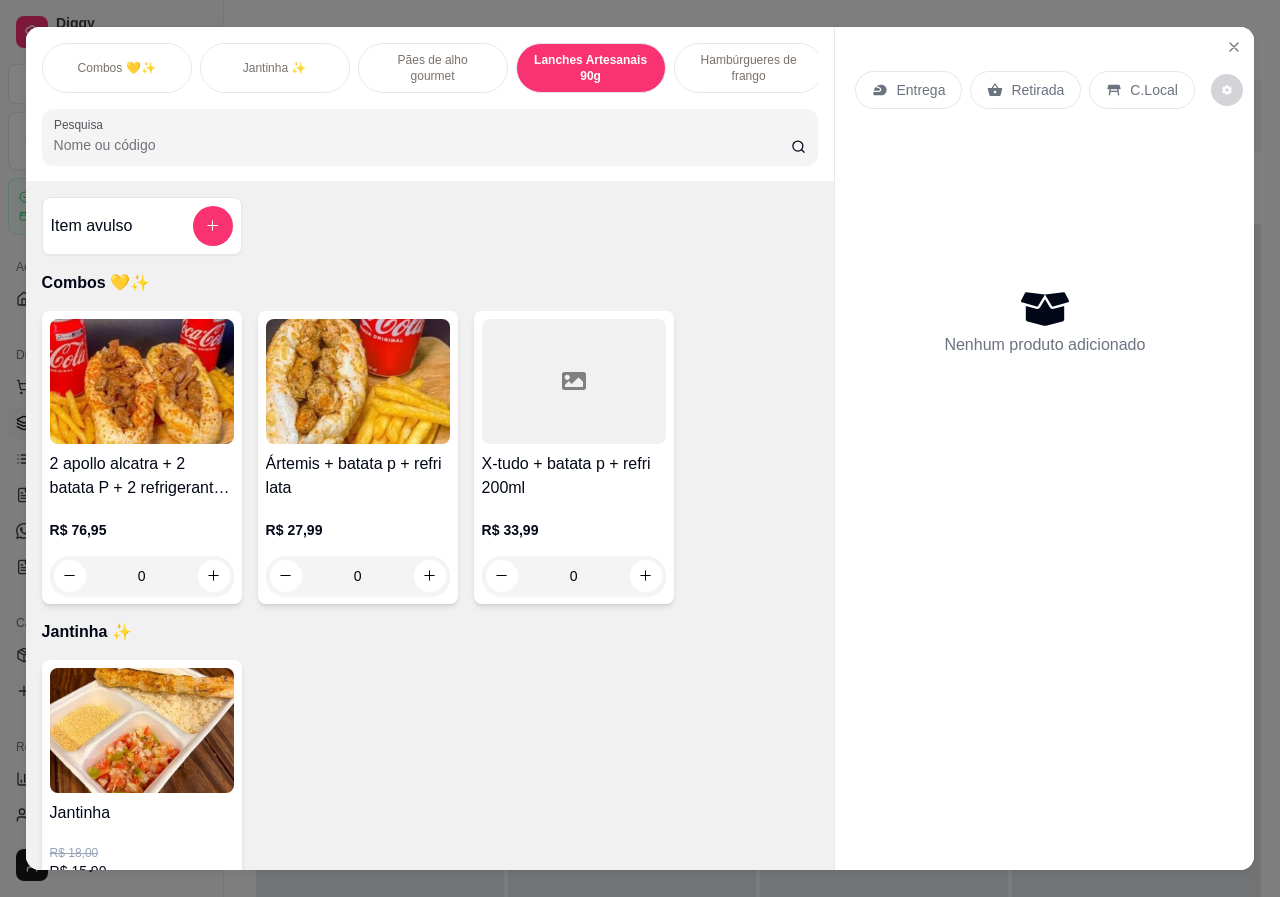 scroll, scrollTop: 1414, scrollLeft: 0, axis: vertical 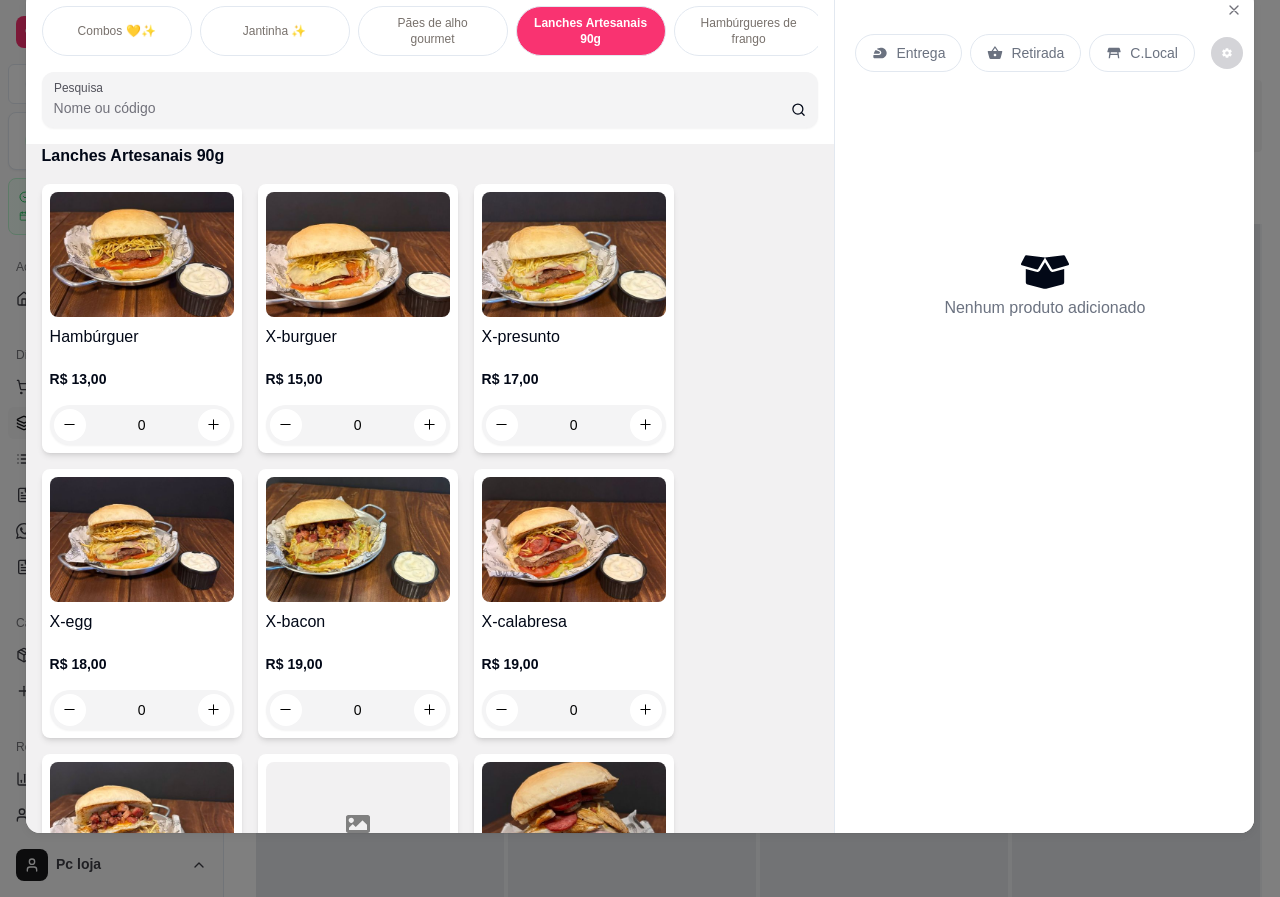 click on "X-egg" at bounding box center [142, 622] 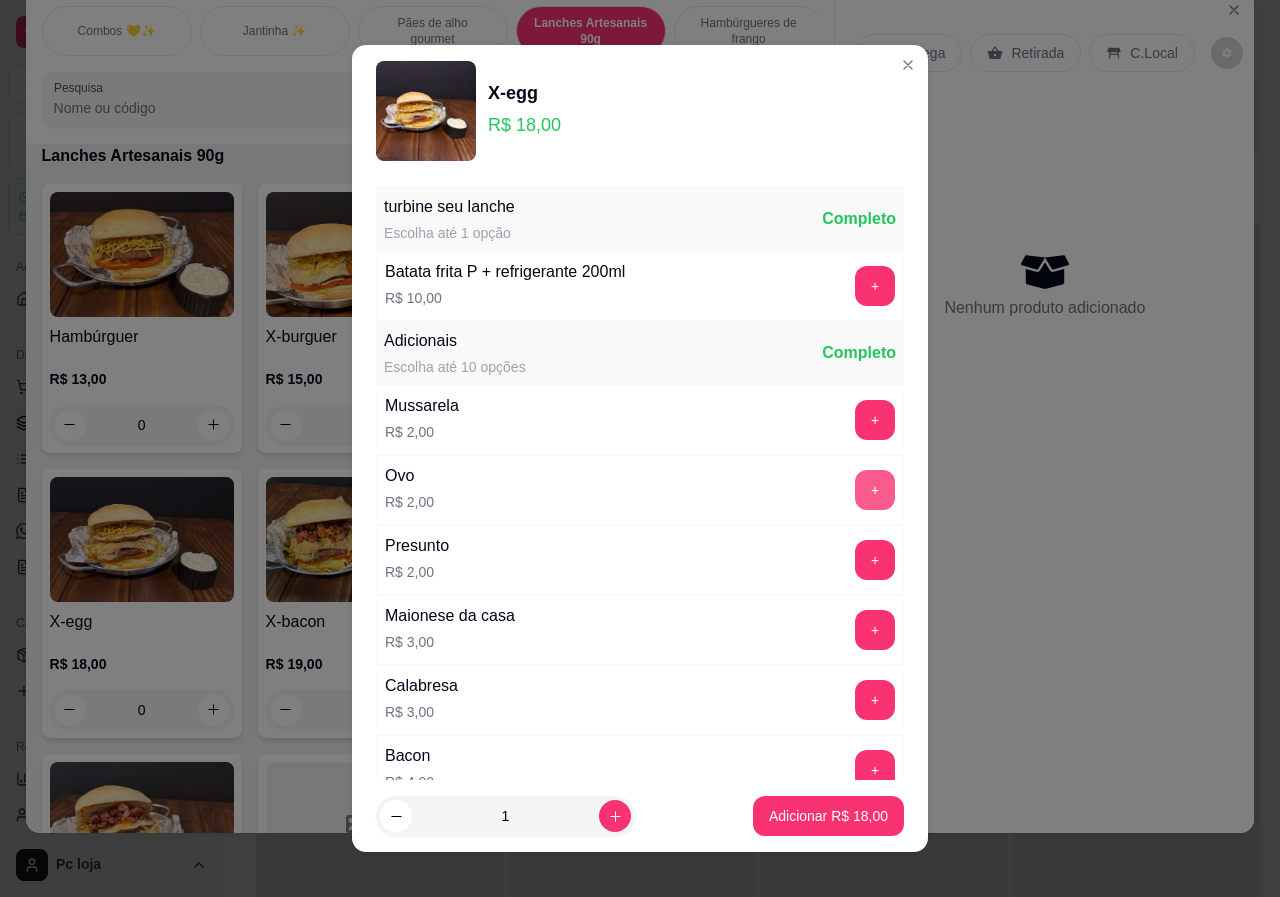 click on "+" at bounding box center [875, 490] 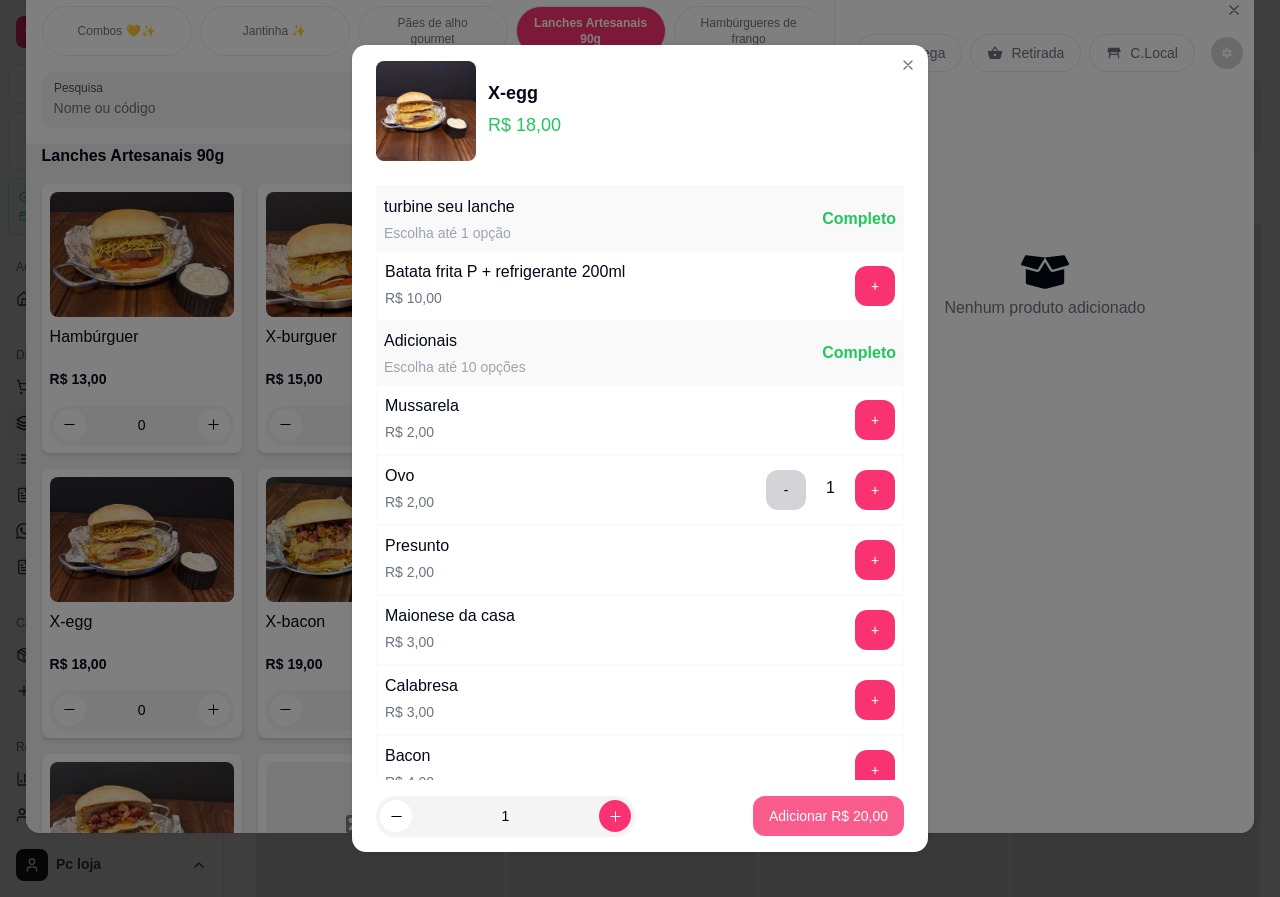 click on "Adicionar   R$ 20,00" at bounding box center (828, 816) 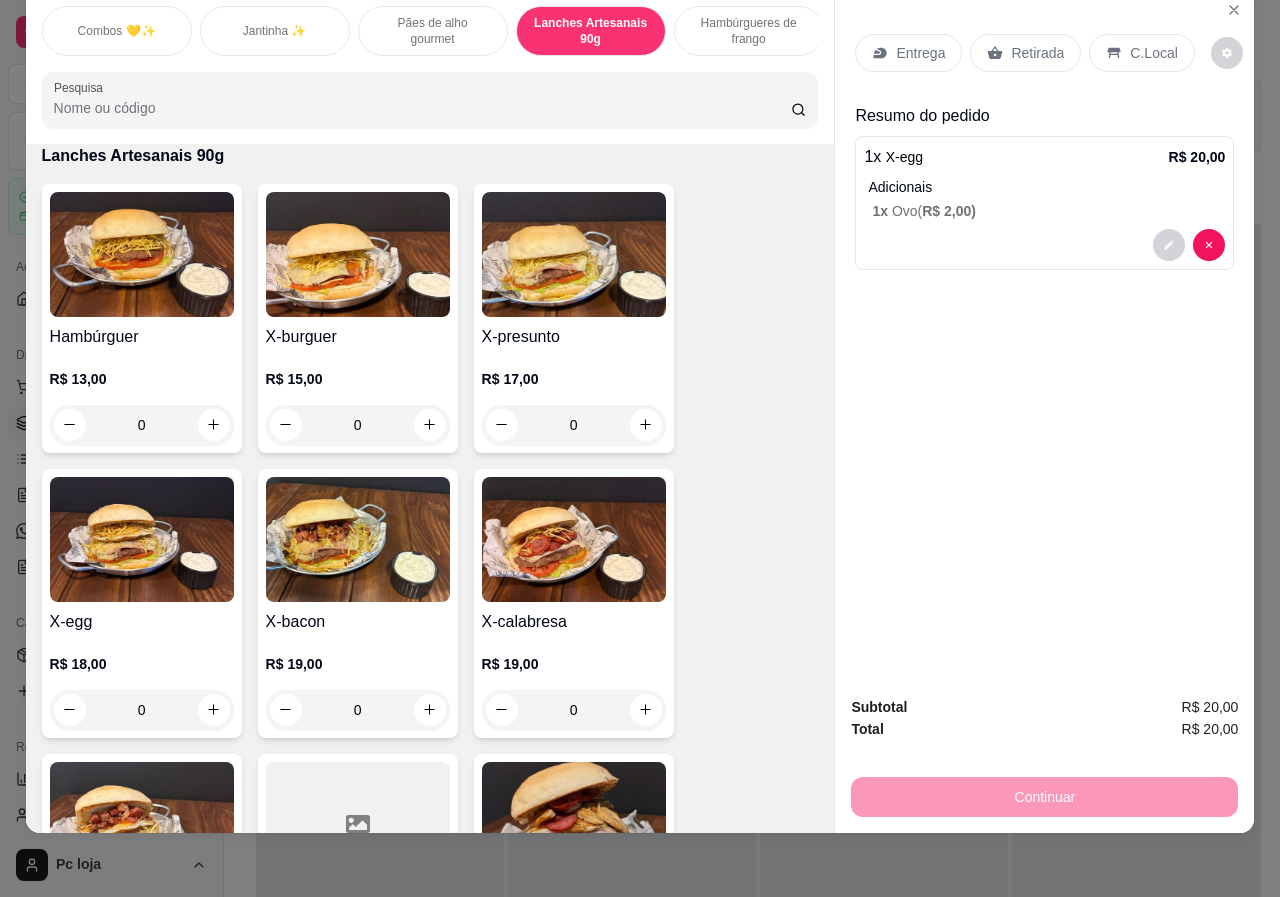 click on "Combos 💛✨ Jantinha ✨ Pães de alho gourmet  Lanches Artesanais 90g Hambúrgueres de frango   Espetinho  Batata frita  Sobremesa Bebidas" at bounding box center (430, 31) 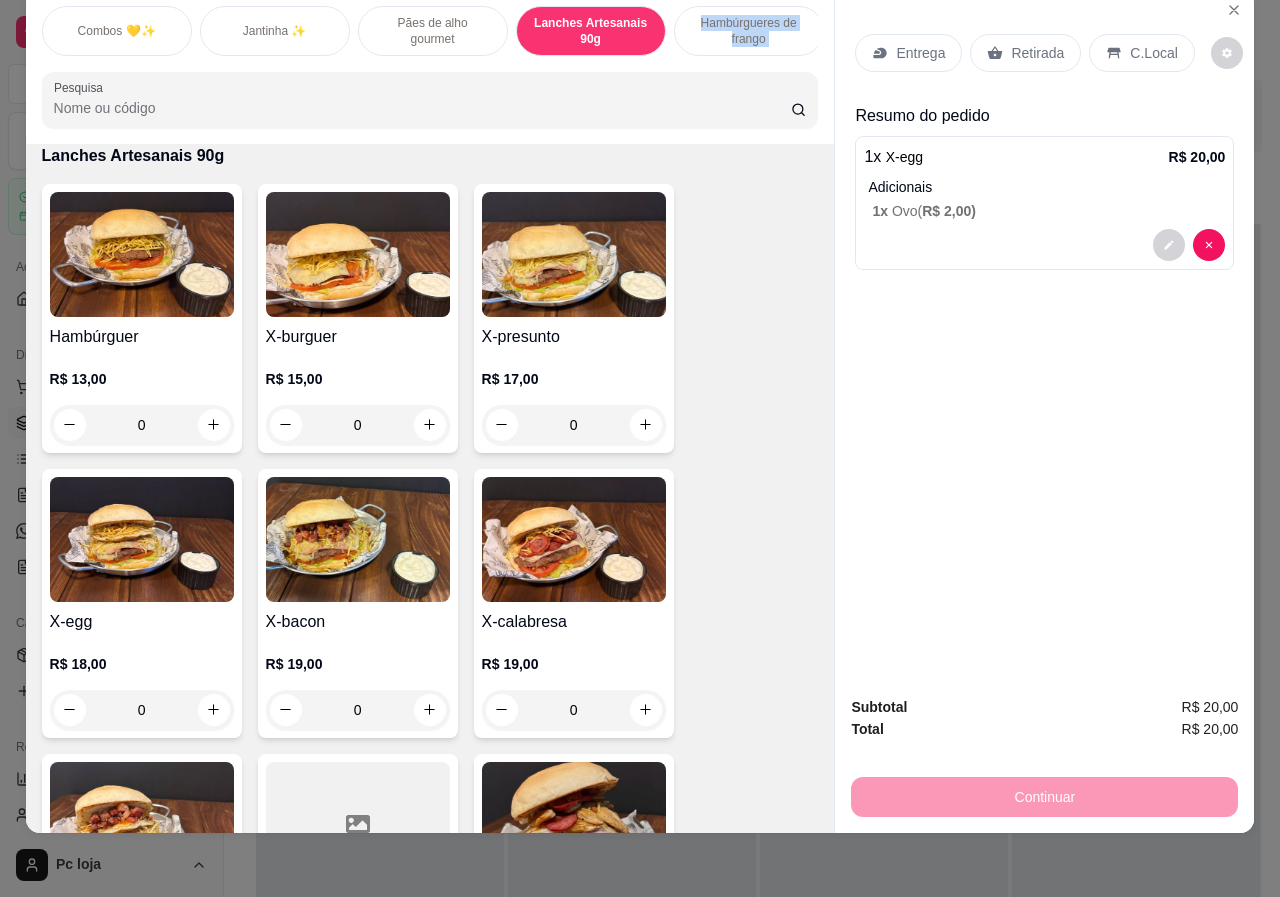 click on "Combos 💛✨ Jantinha ✨ Pães de alho gourmet  Lanches Artesanais 90g Hambúrgueres de frango   Espetinho  Batata frita  Sobremesa Bebidas" at bounding box center (430, 31) 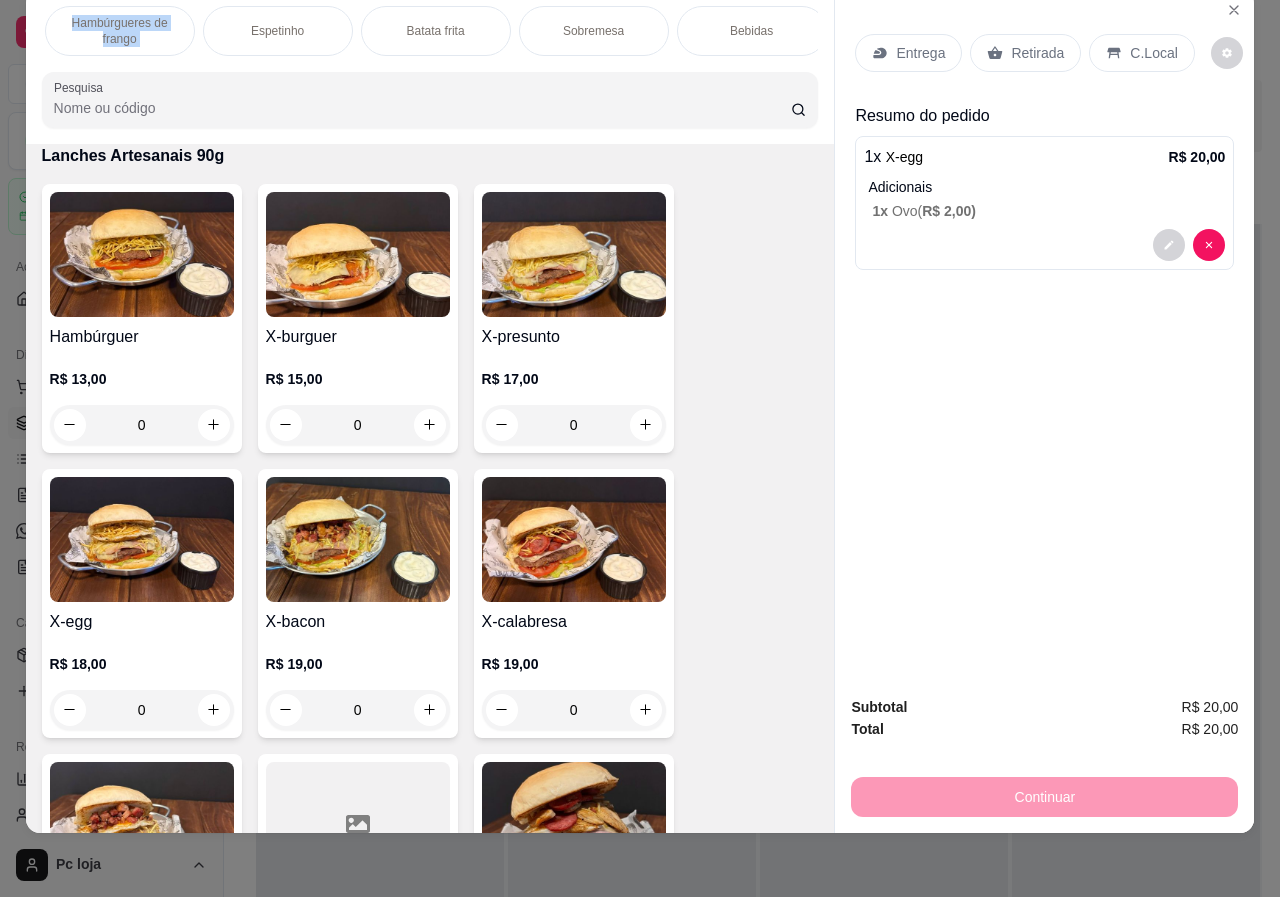 scroll, scrollTop: 0, scrollLeft: 637, axis: horizontal 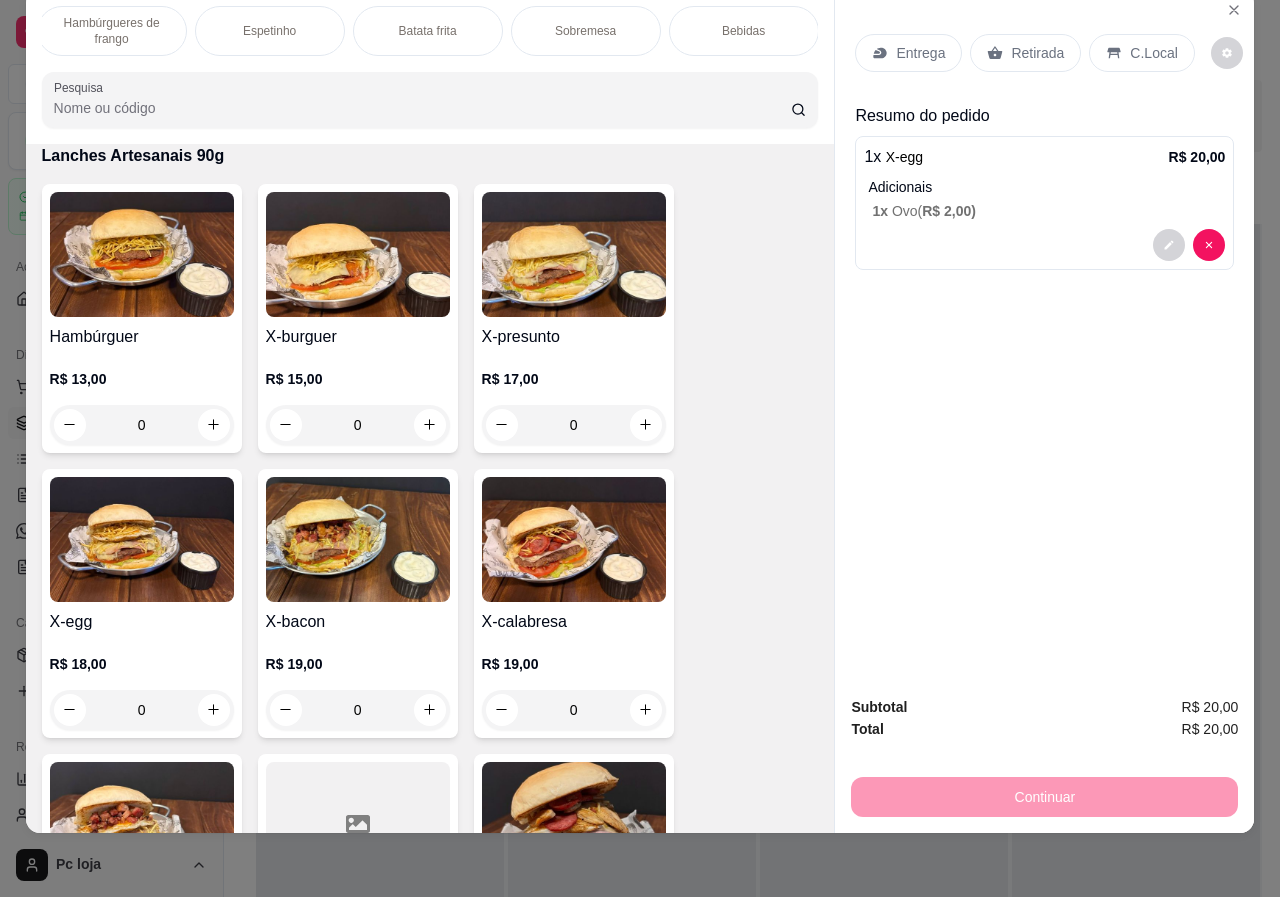 click on "Sobremesa" at bounding box center [586, 31] 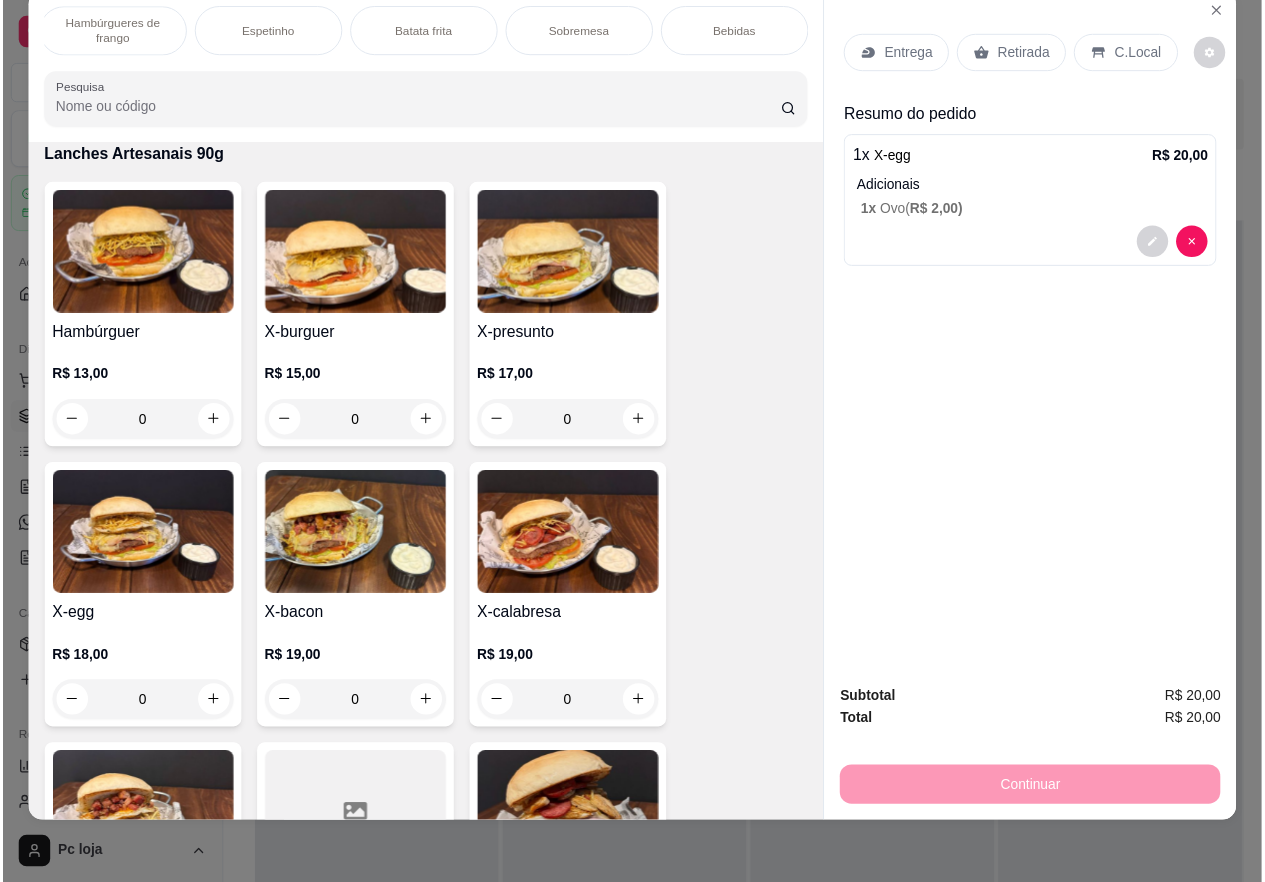 scroll, scrollTop: 3878, scrollLeft: 0, axis: vertical 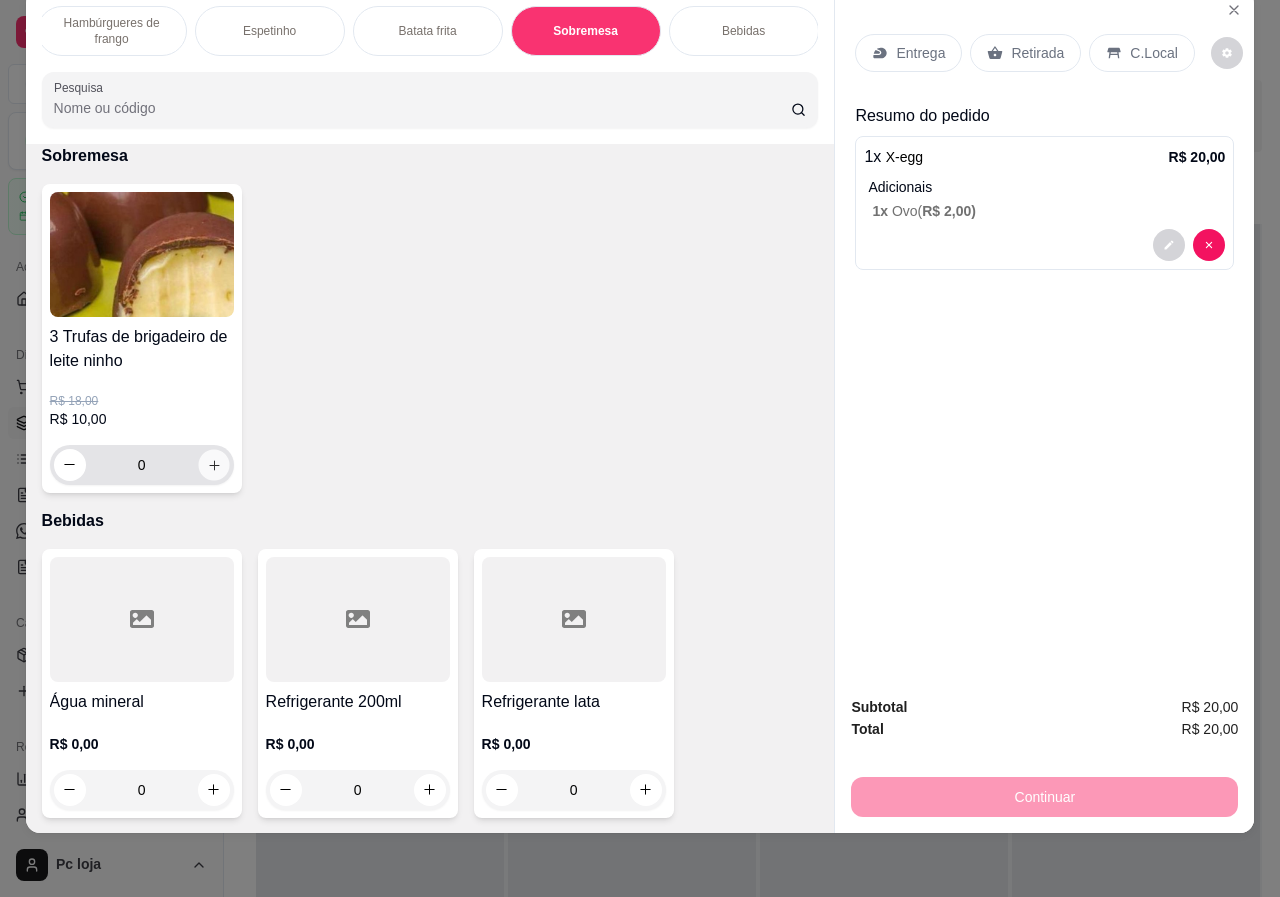 click 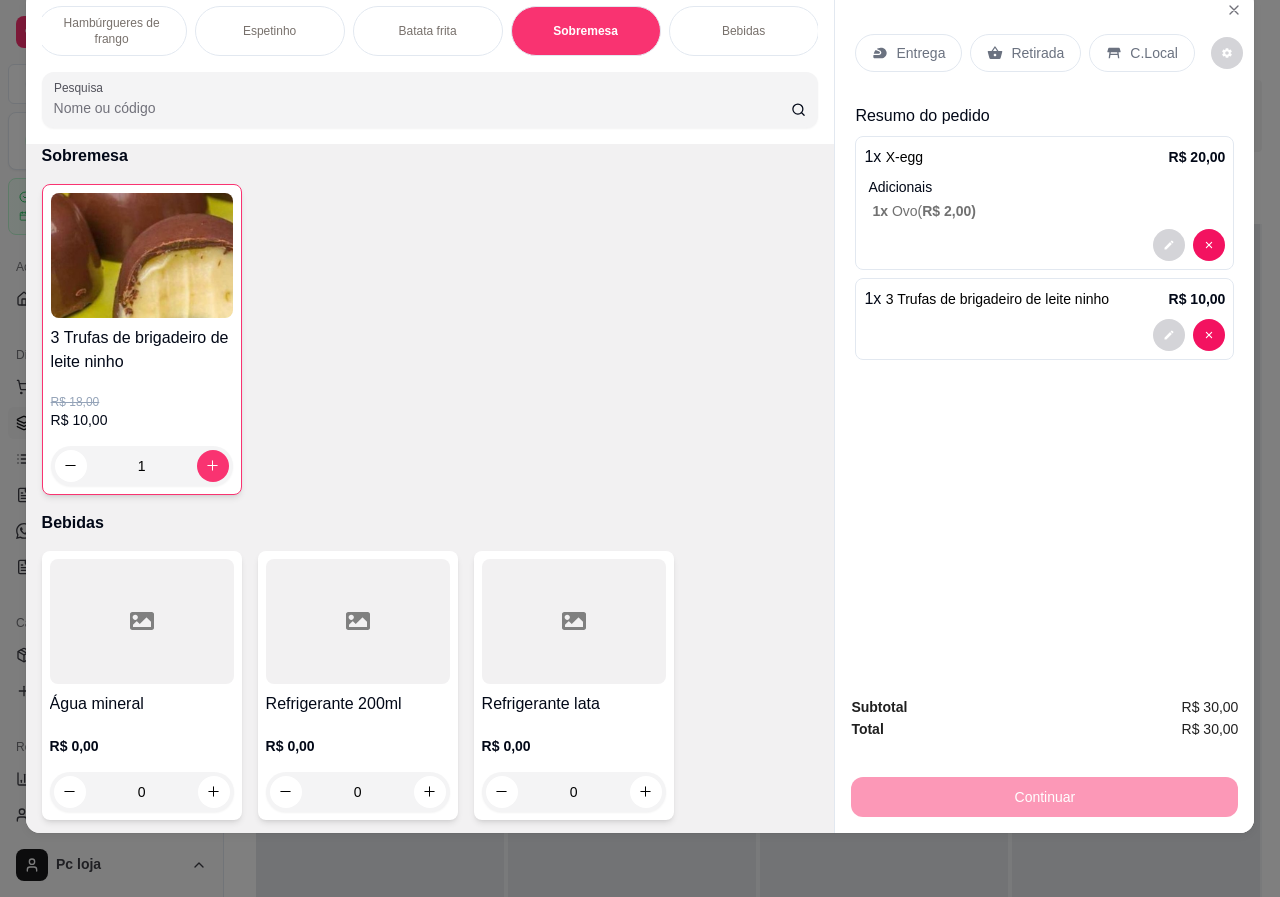 click 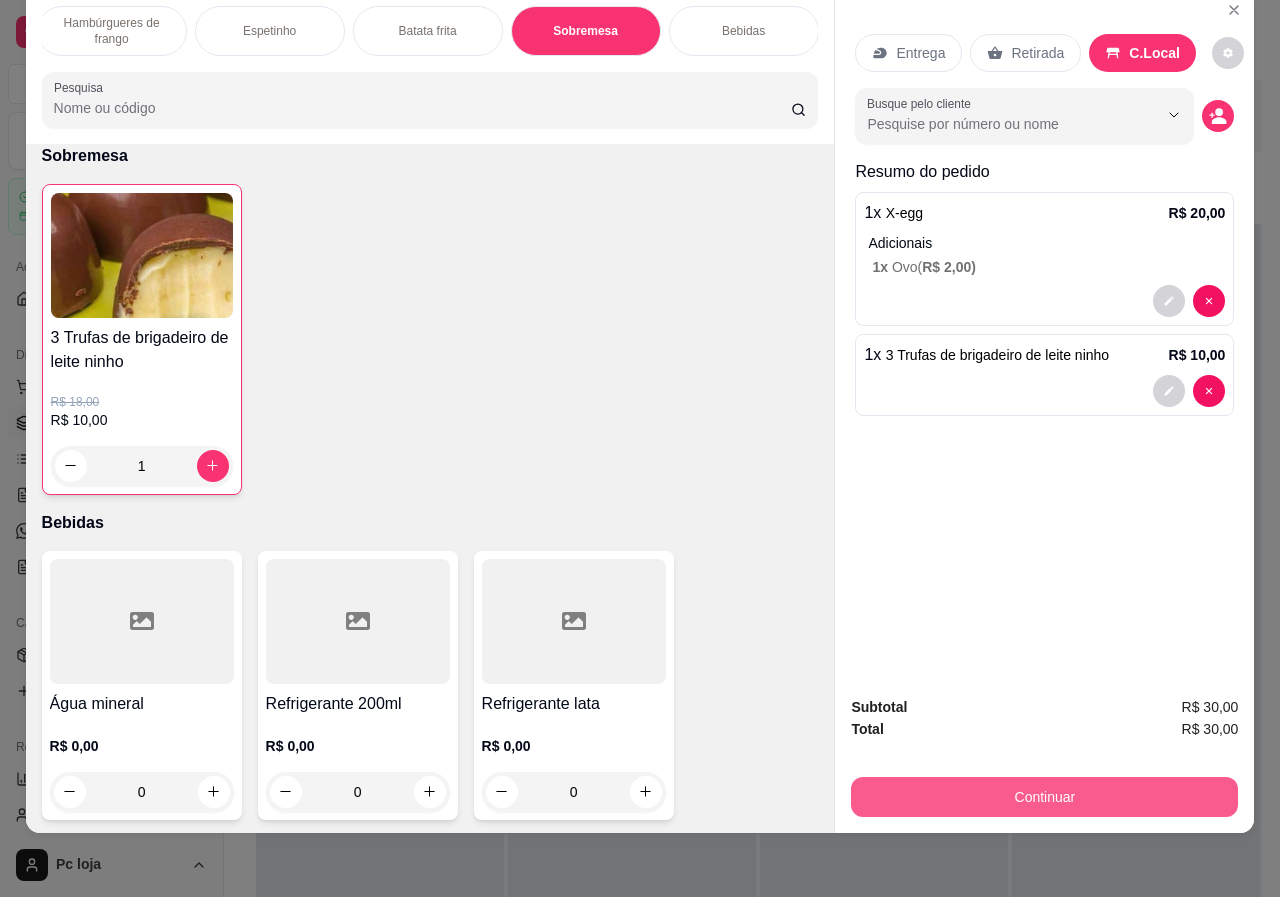 click on "Continuar" at bounding box center (1044, 797) 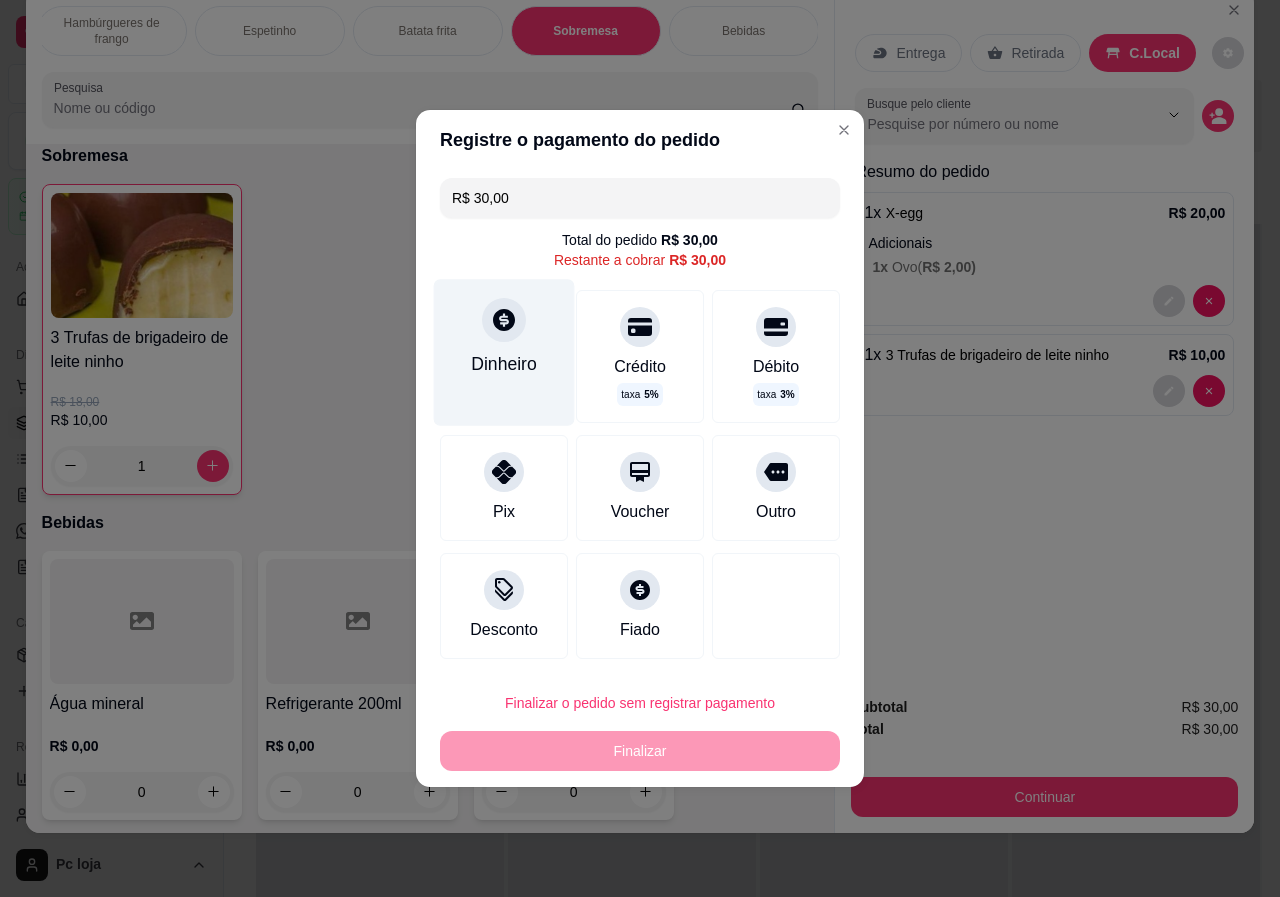 click on "Dinheiro" at bounding box center (504, 364) 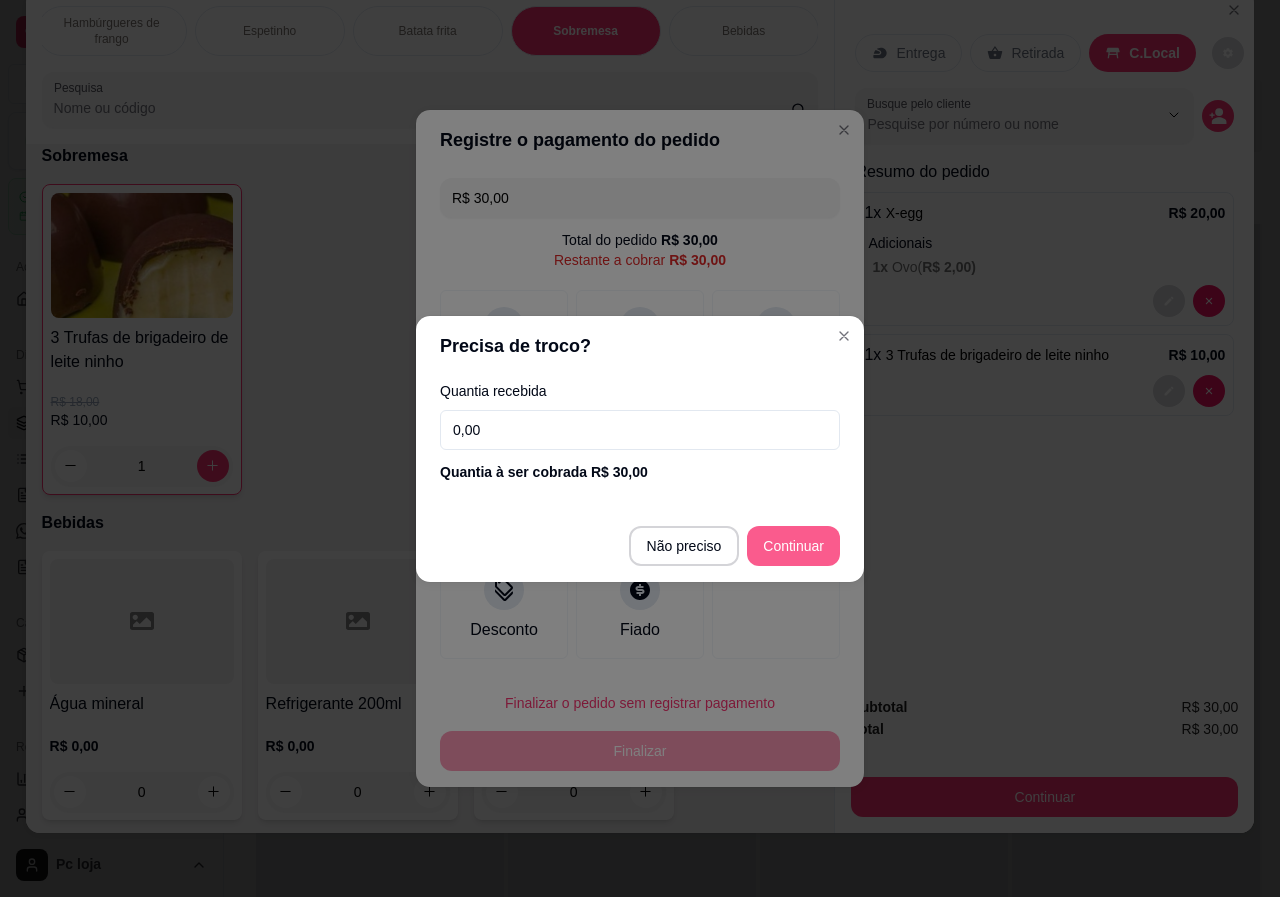 type on "R$ 0,00" 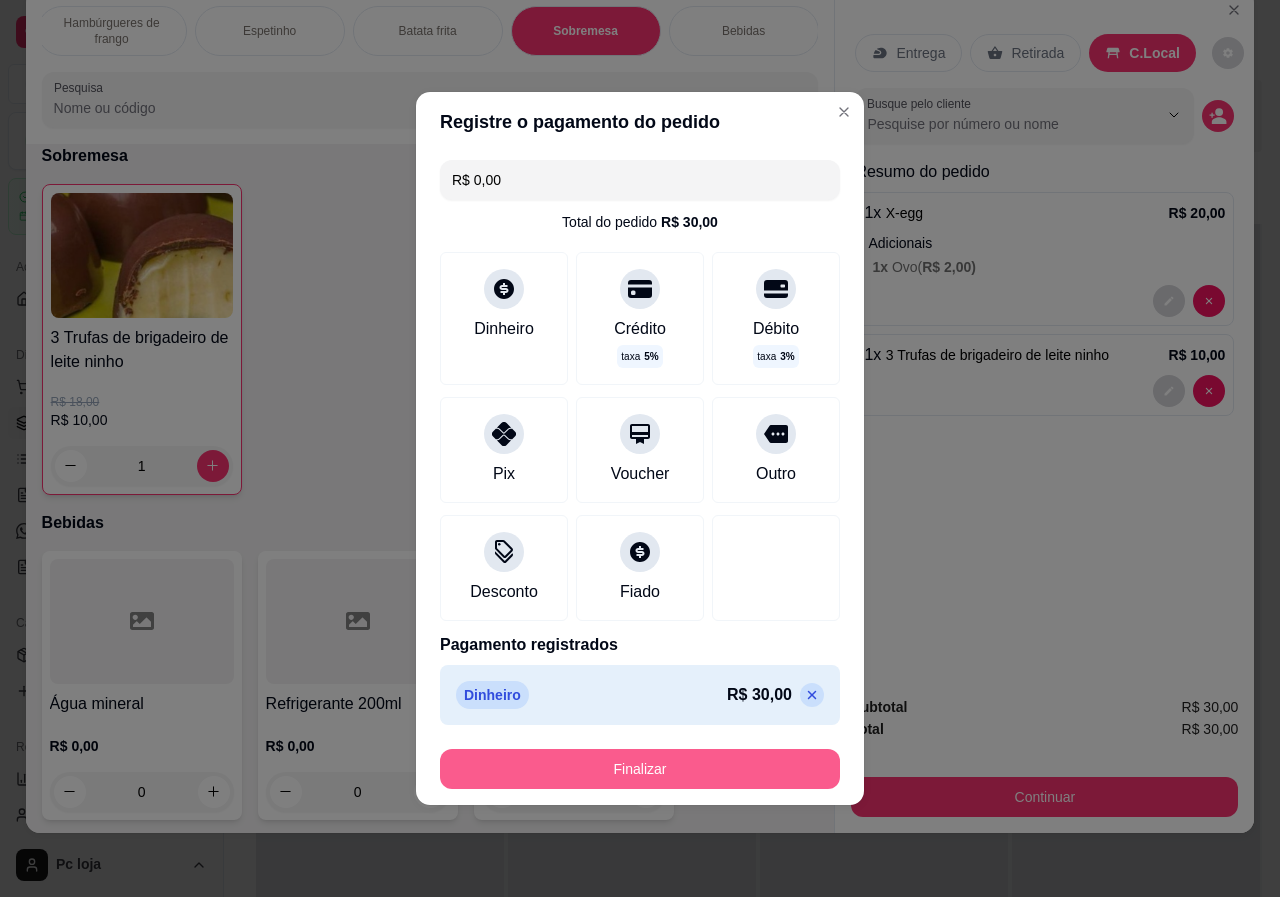 click on "Finalizar" at bounding box center [640, 769] 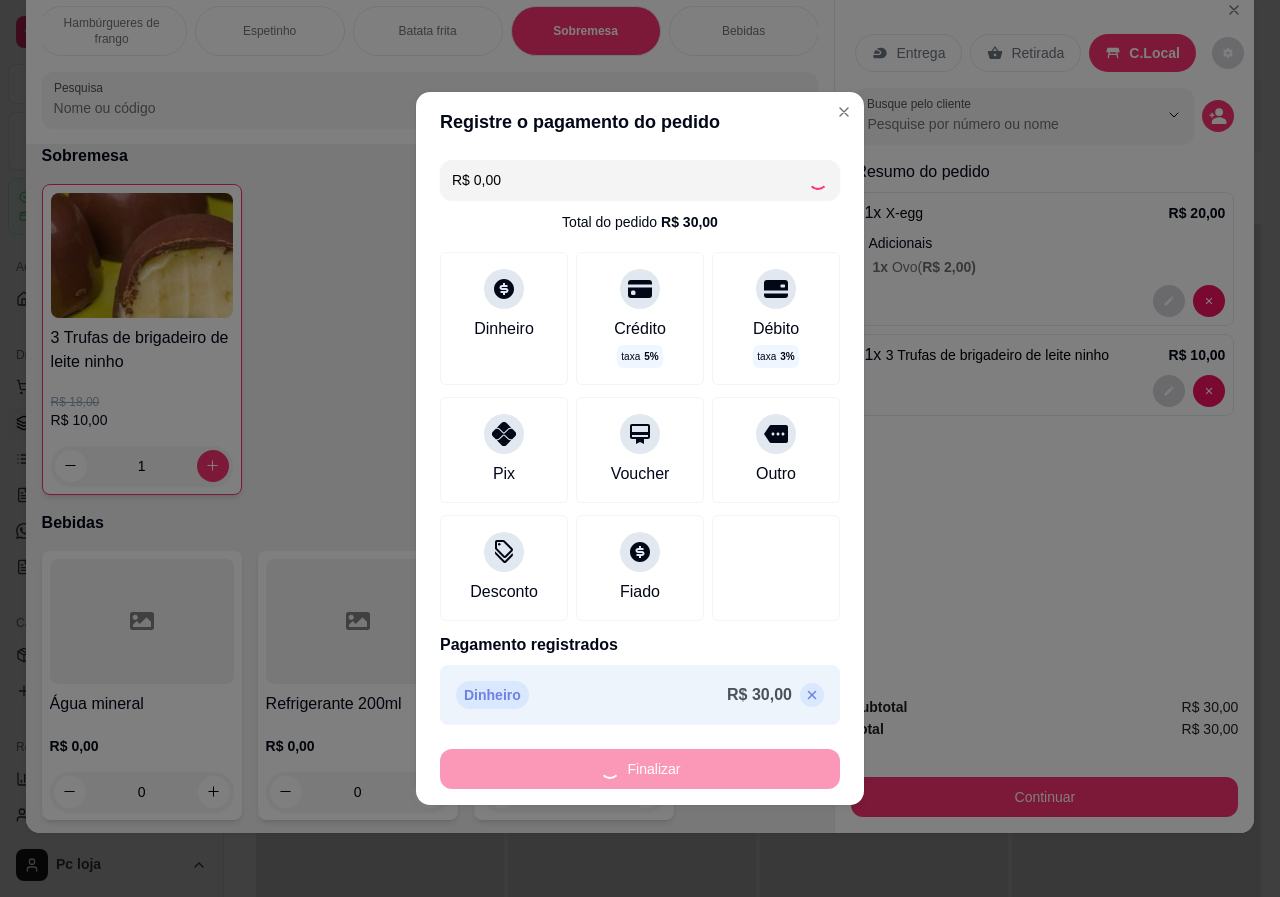 type on "0" 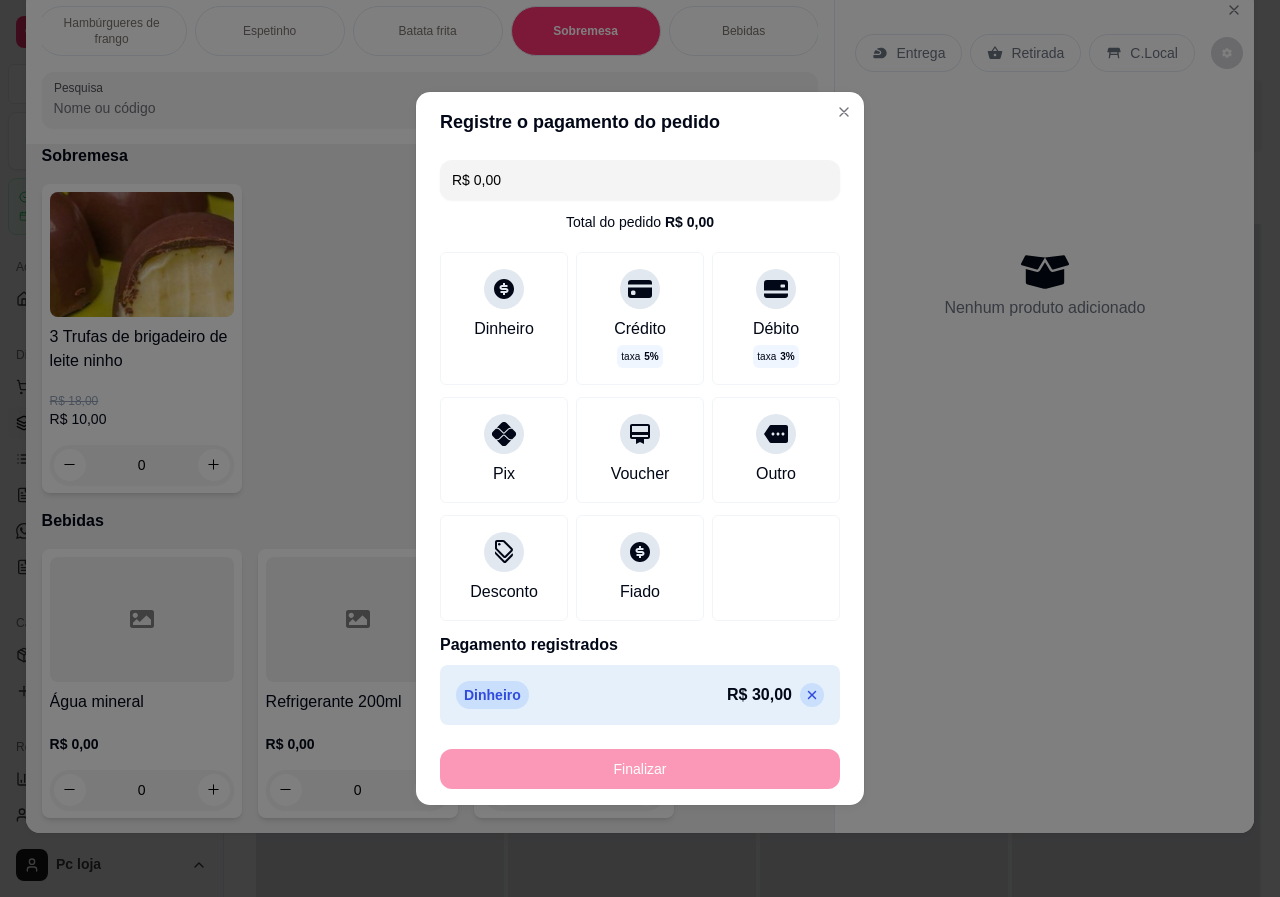 type on "-R$ 30,00" 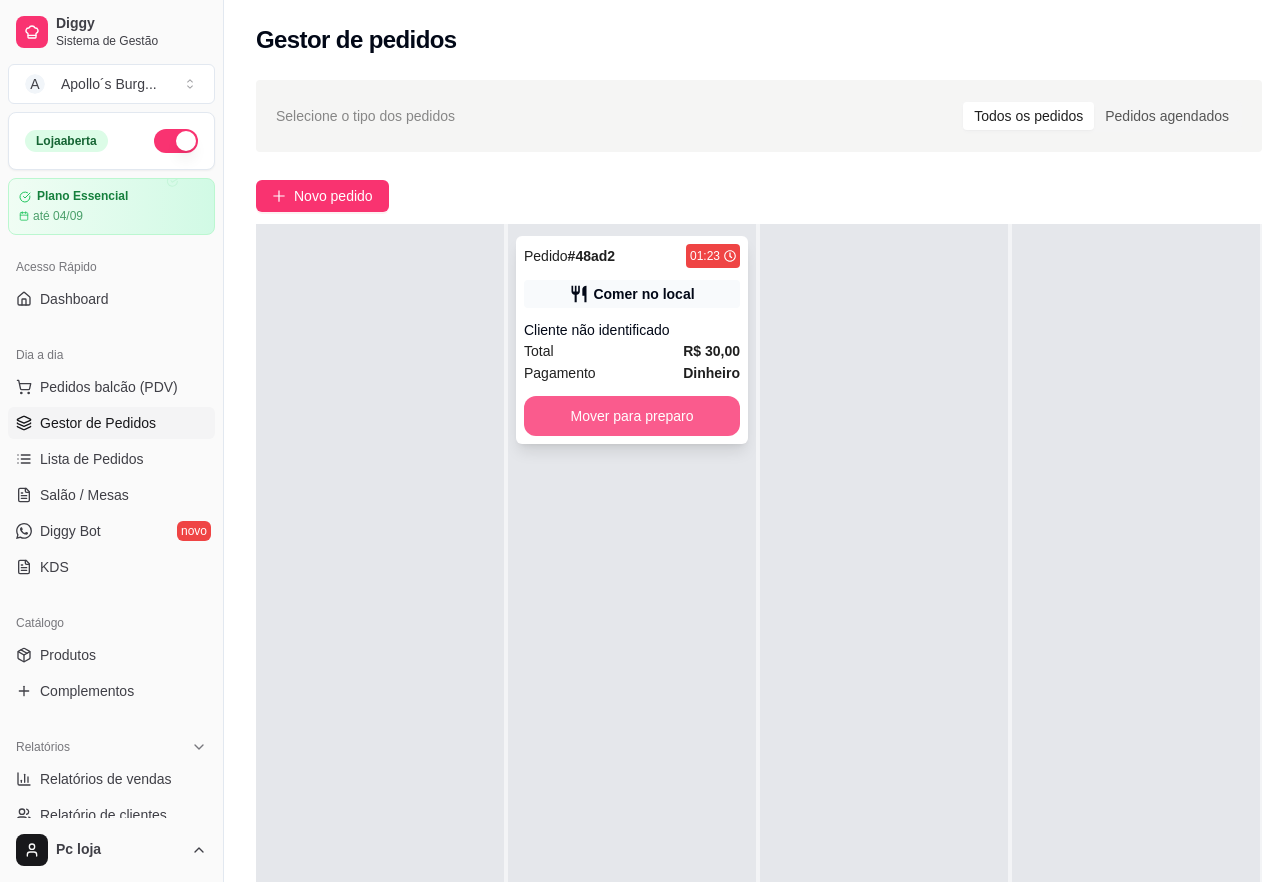 click on "Mover para preparo" at bounding box center [632, 416] 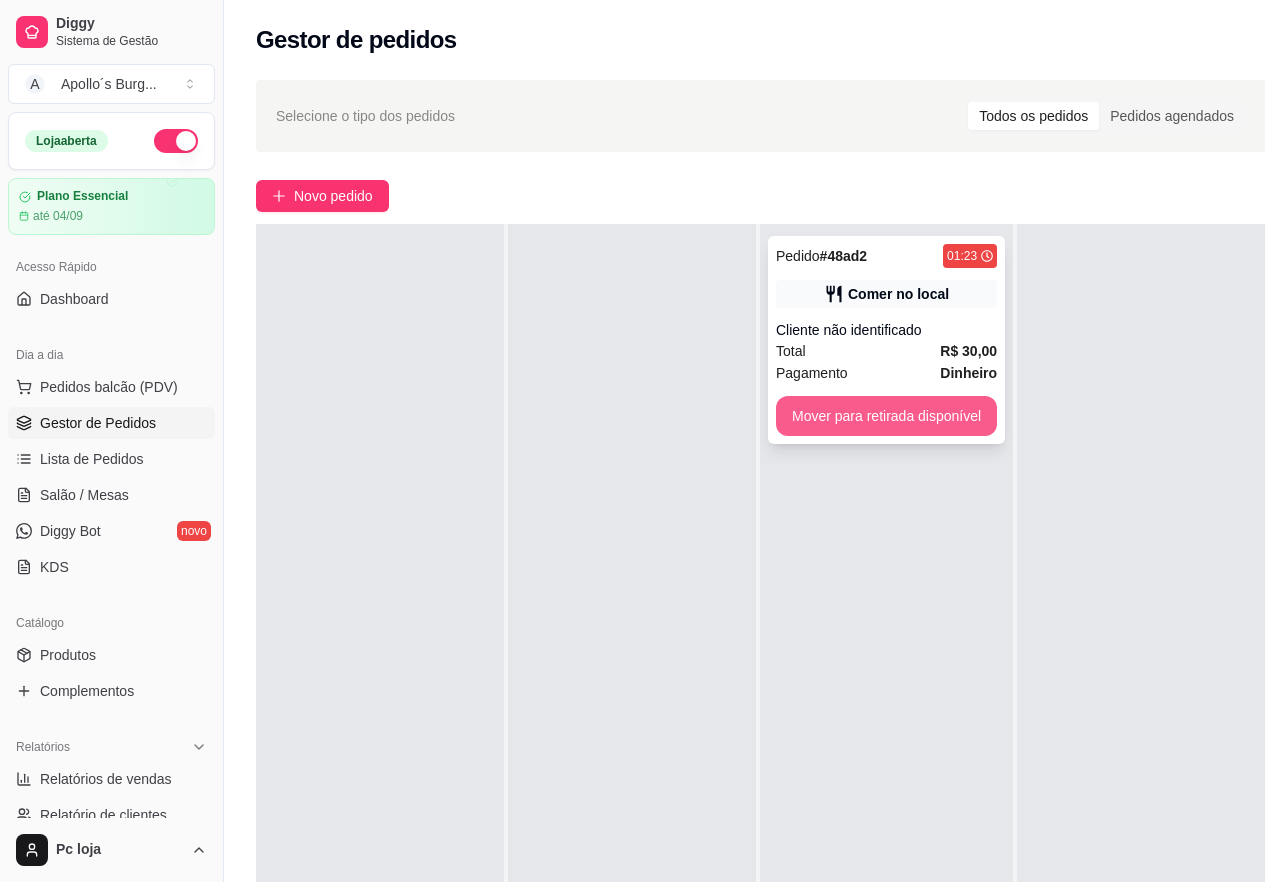 click on "Mover para retirada disponível" at bounding box center (886, 416) 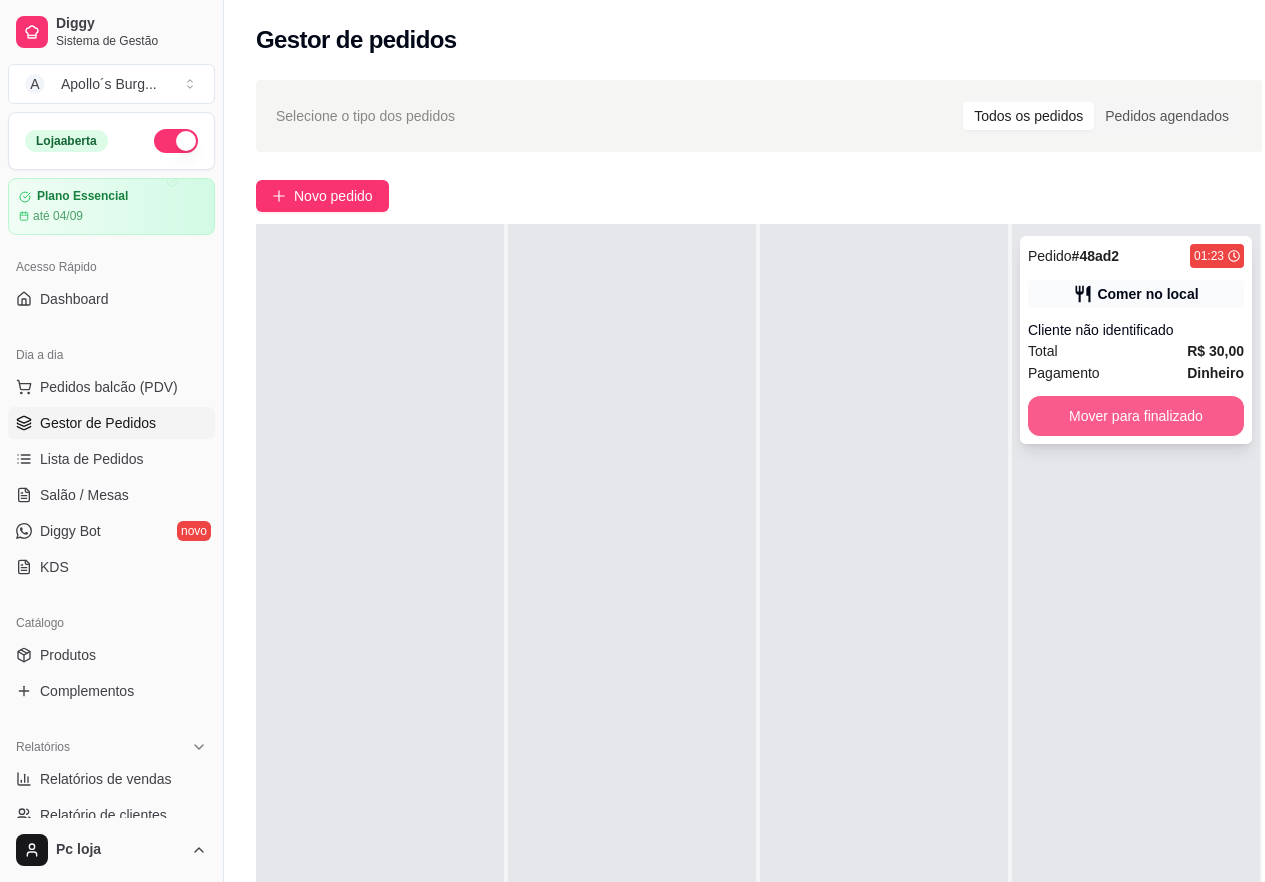 click on "Mover para finalizado" at bounding box center (1136, 416) 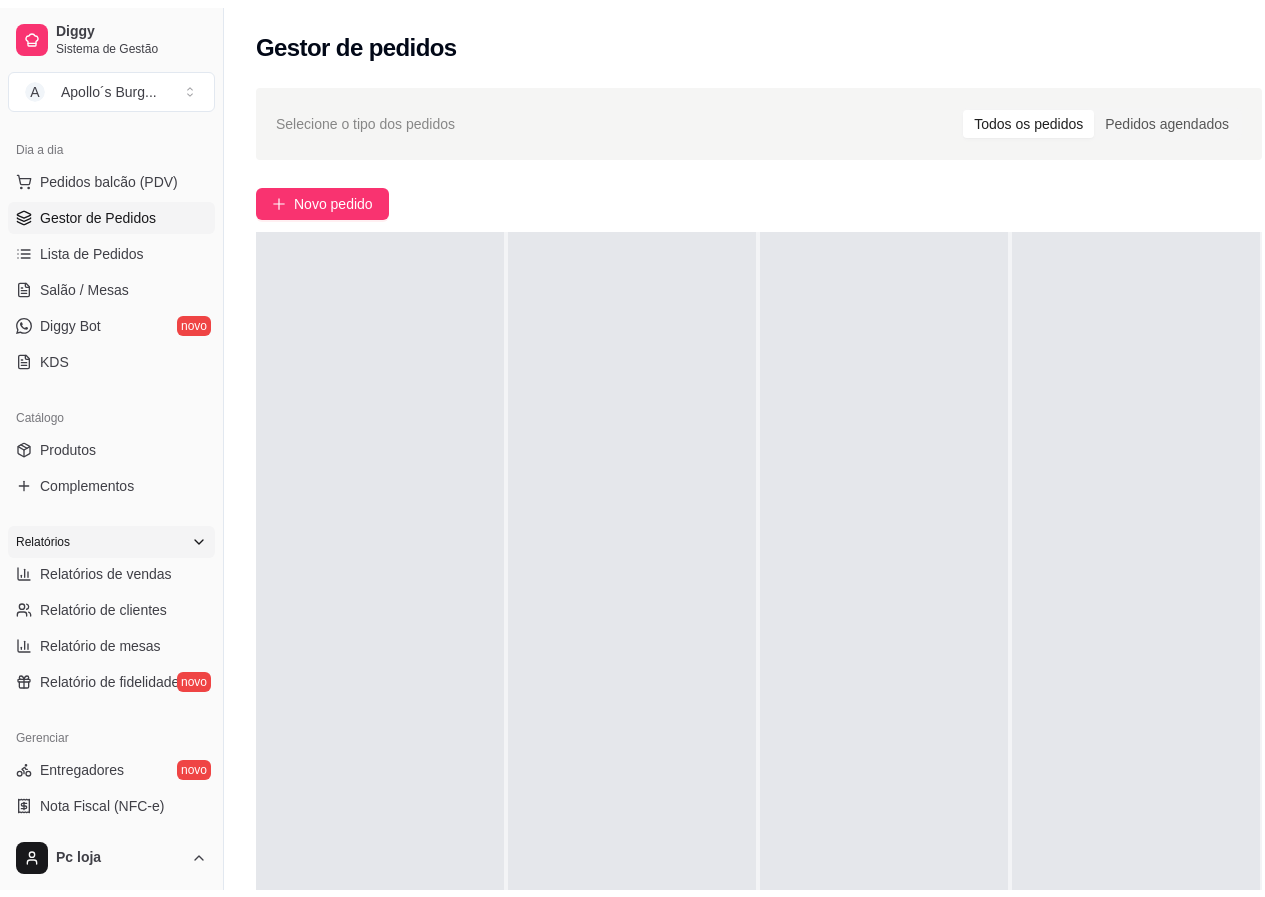 scroll, scrollTop: 300, scrollLeft: 0, axis: vertical 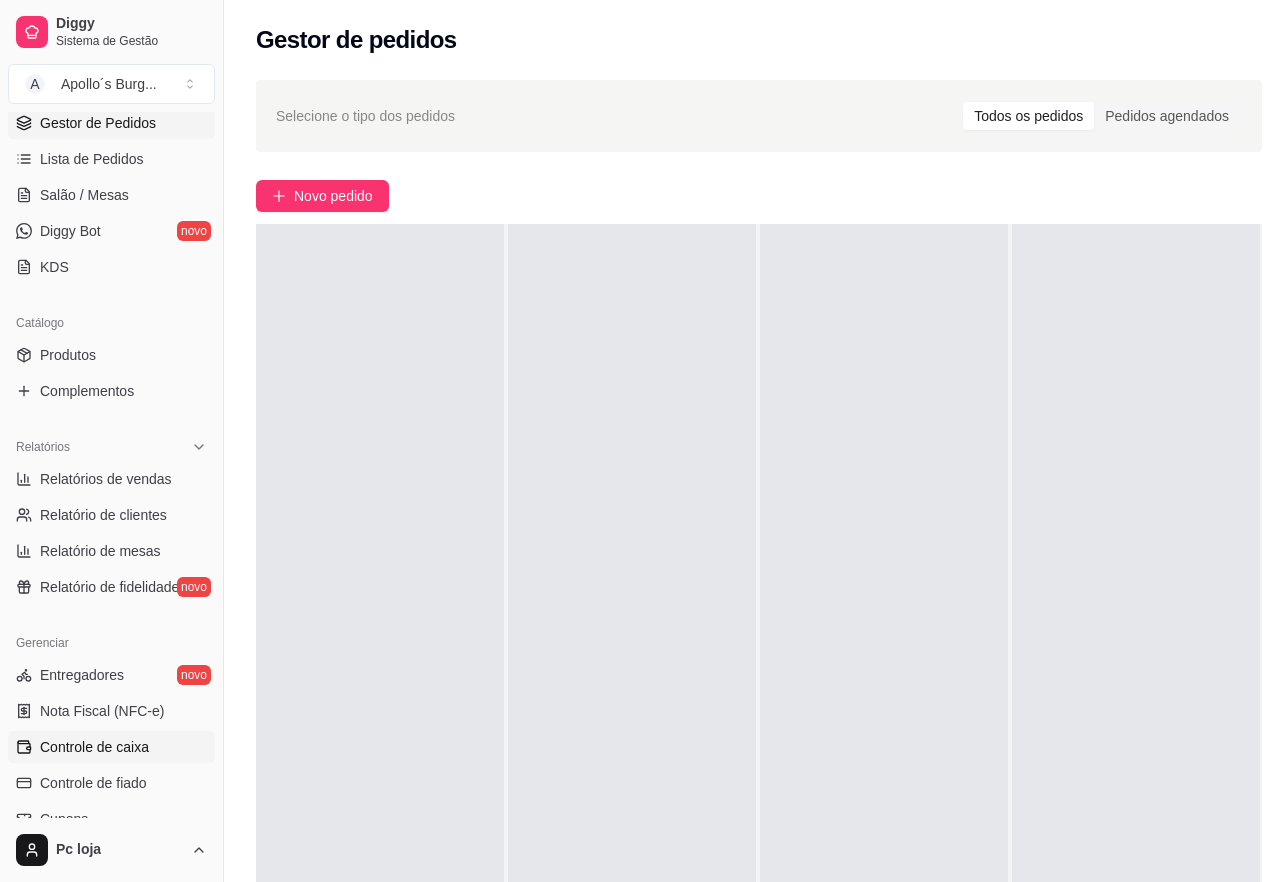 click on "Controle de caixa" at bounding box center [94, 747] 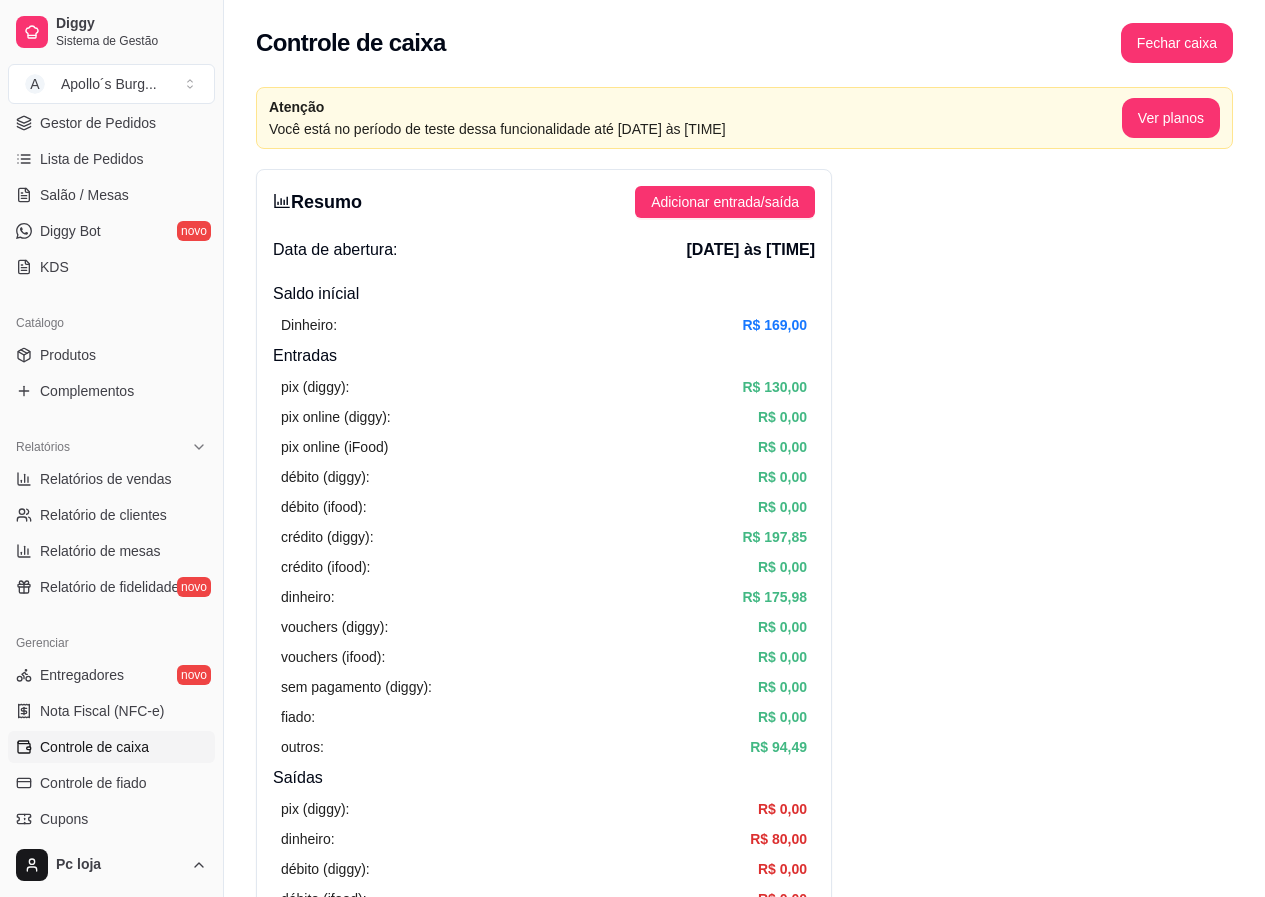 scroll, scrollTop: 0, scrollLeft: 0, axis: both 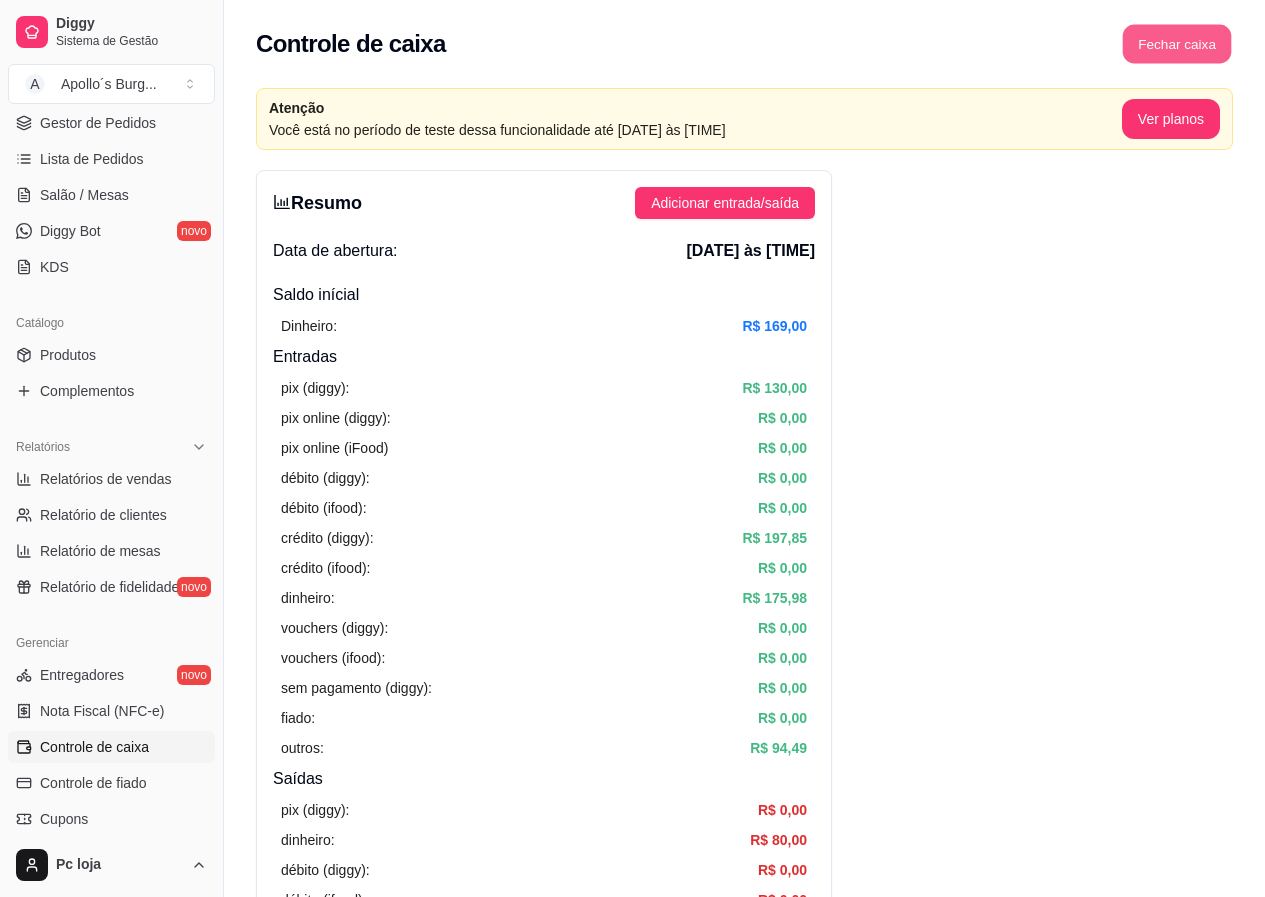 click on "Fechar caixa" at bounding box center (1177, 44) 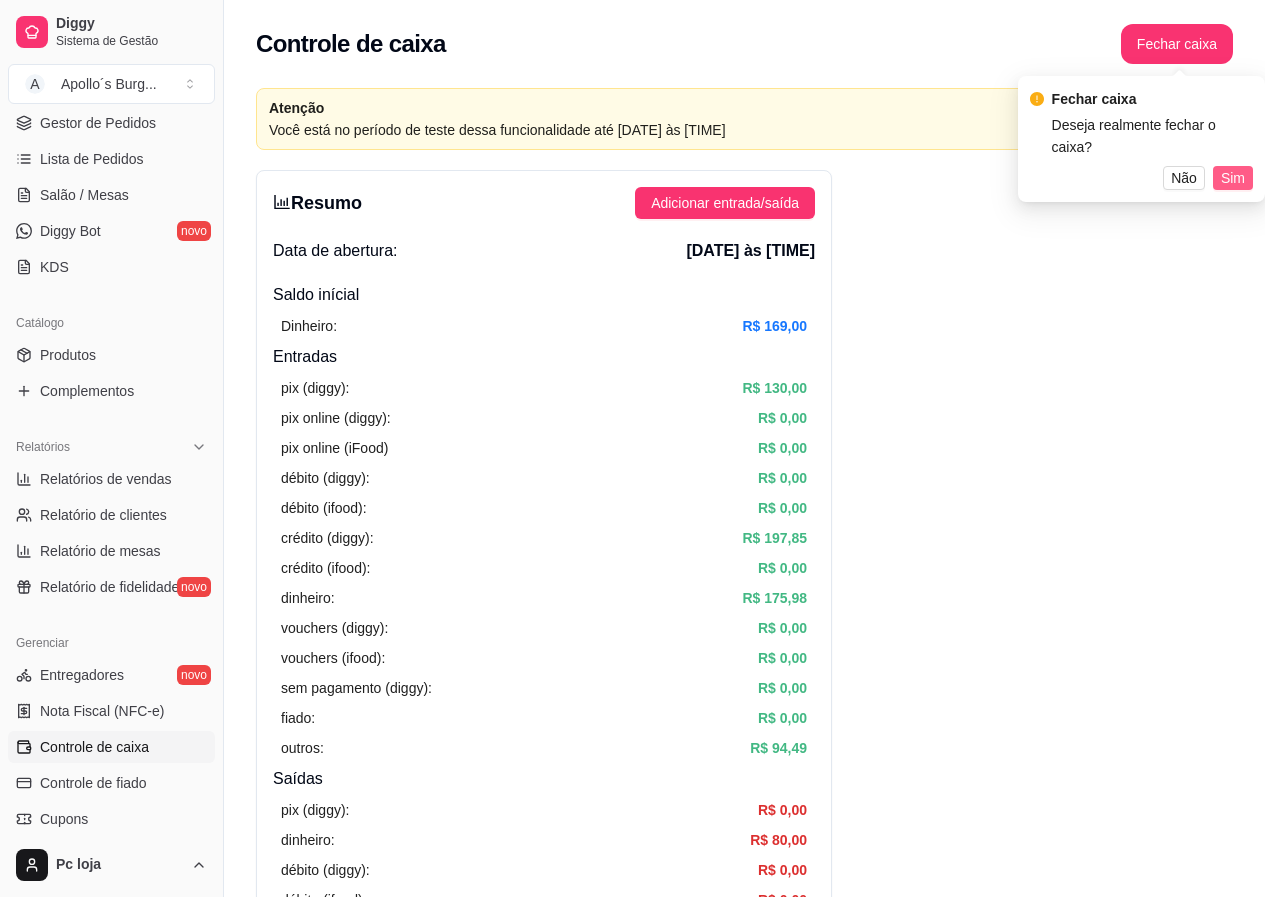 click on "Sim" at bounding box center (1233, 178) 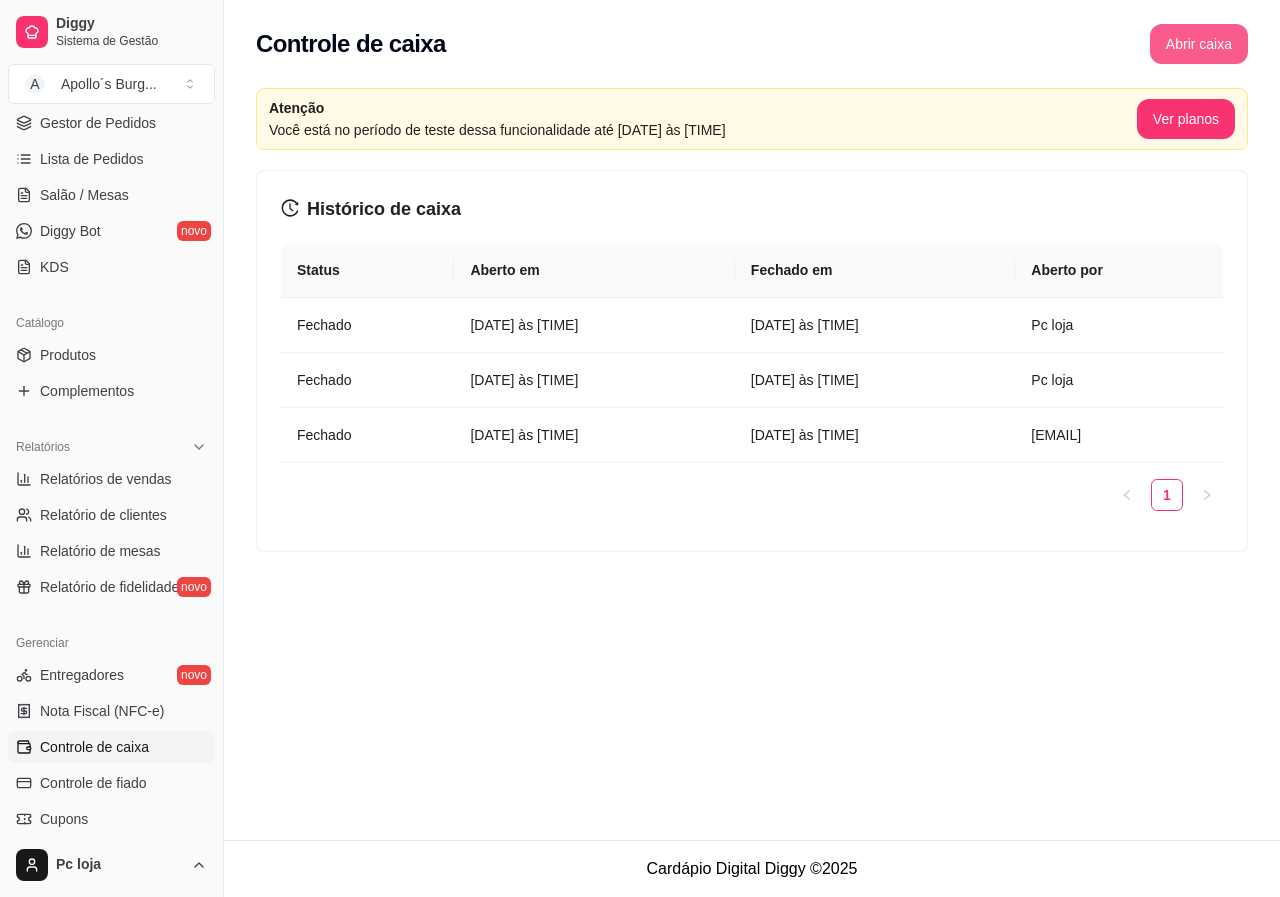 click on "Abrir caixa" at bounding box center (1199, 44) 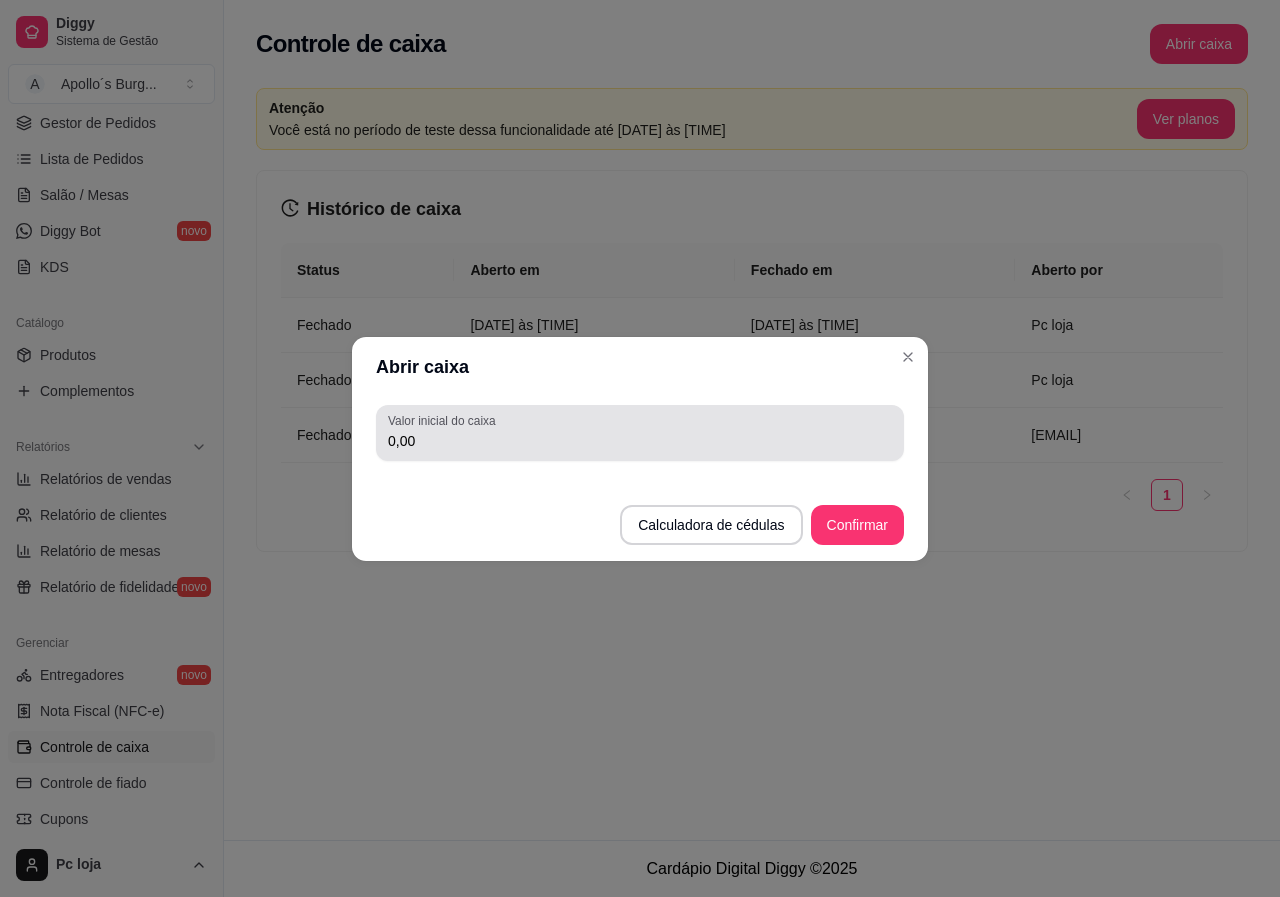 click on "0,00" at bounding box center (640, 441) 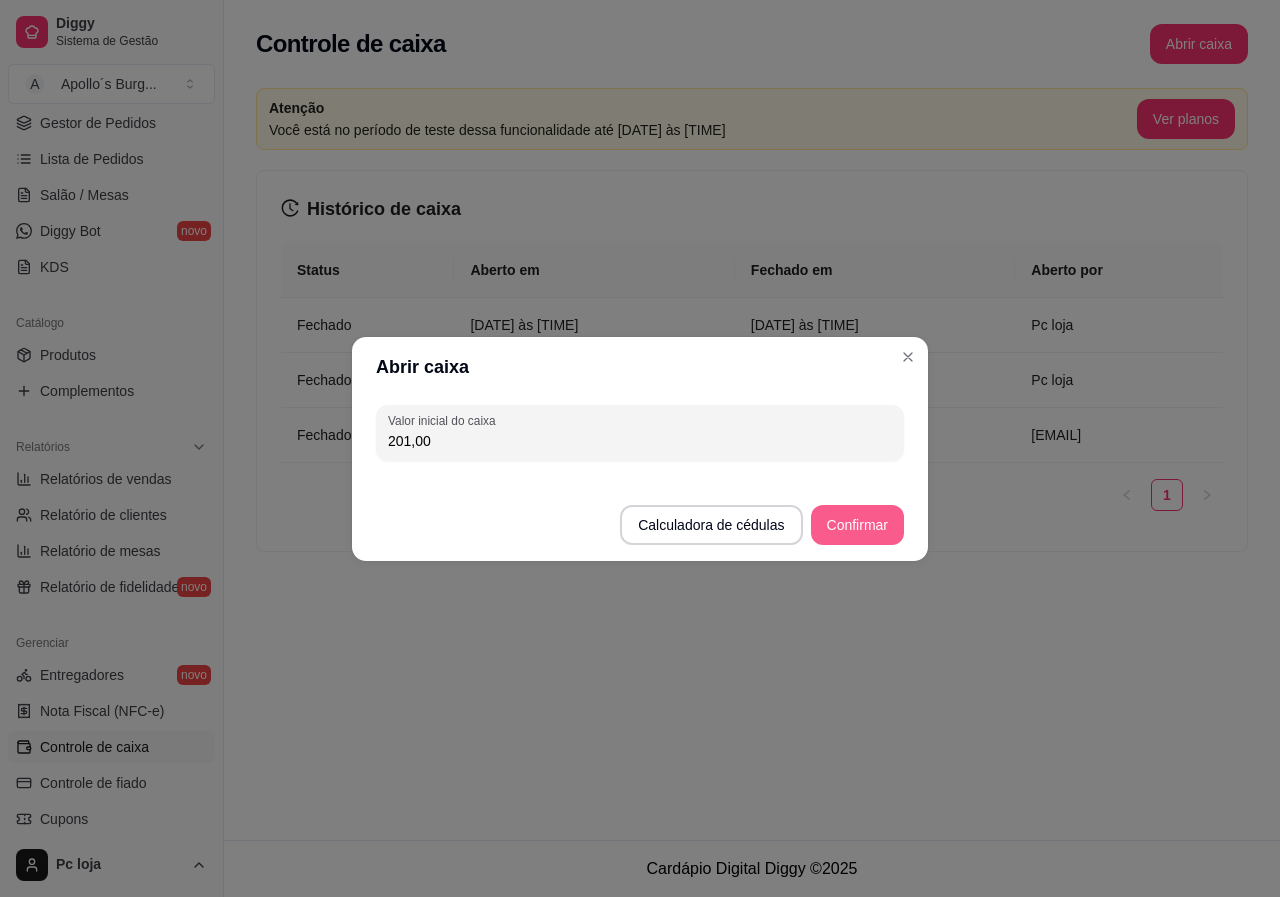 type on "201,00" 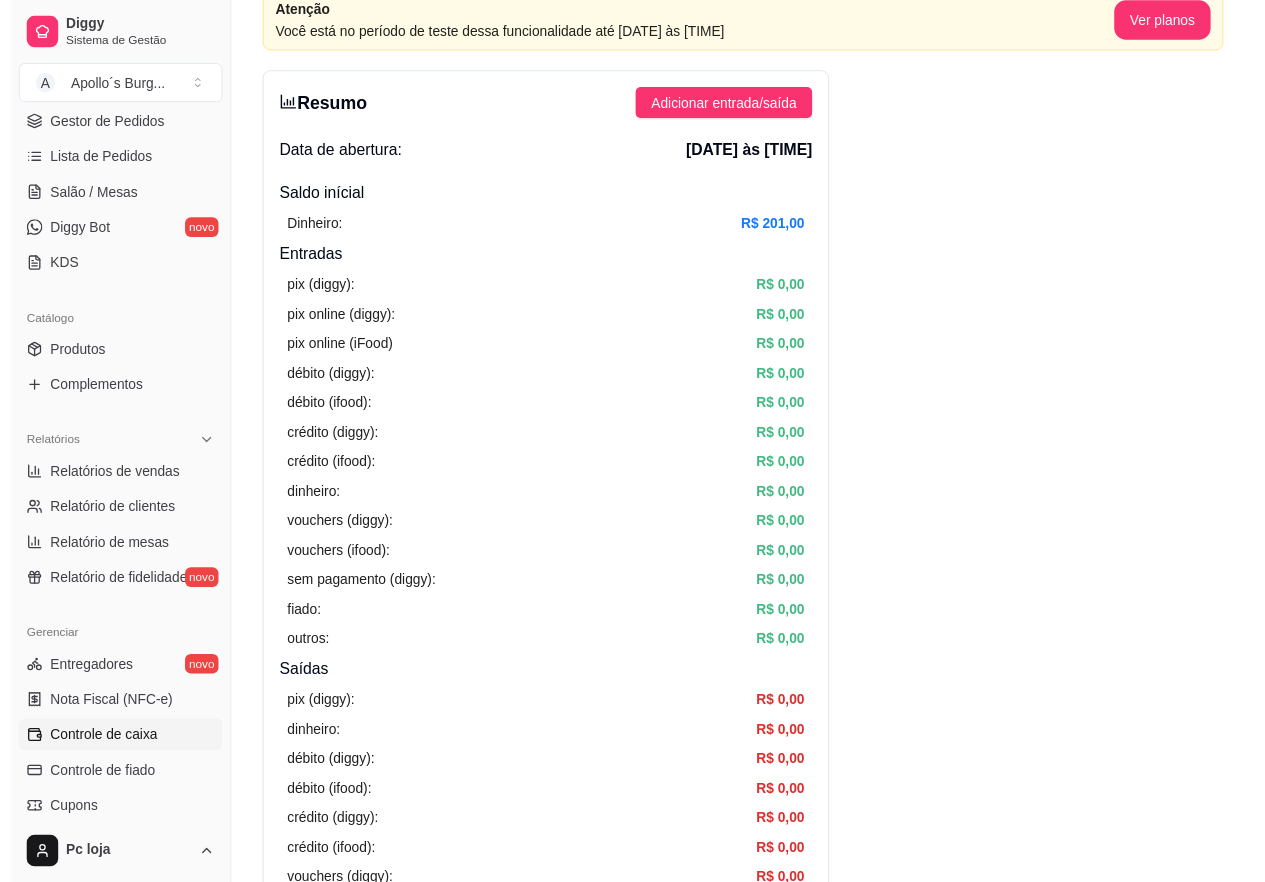 scroll, scrollTop: 0, scrollLeft: 0, axis: both 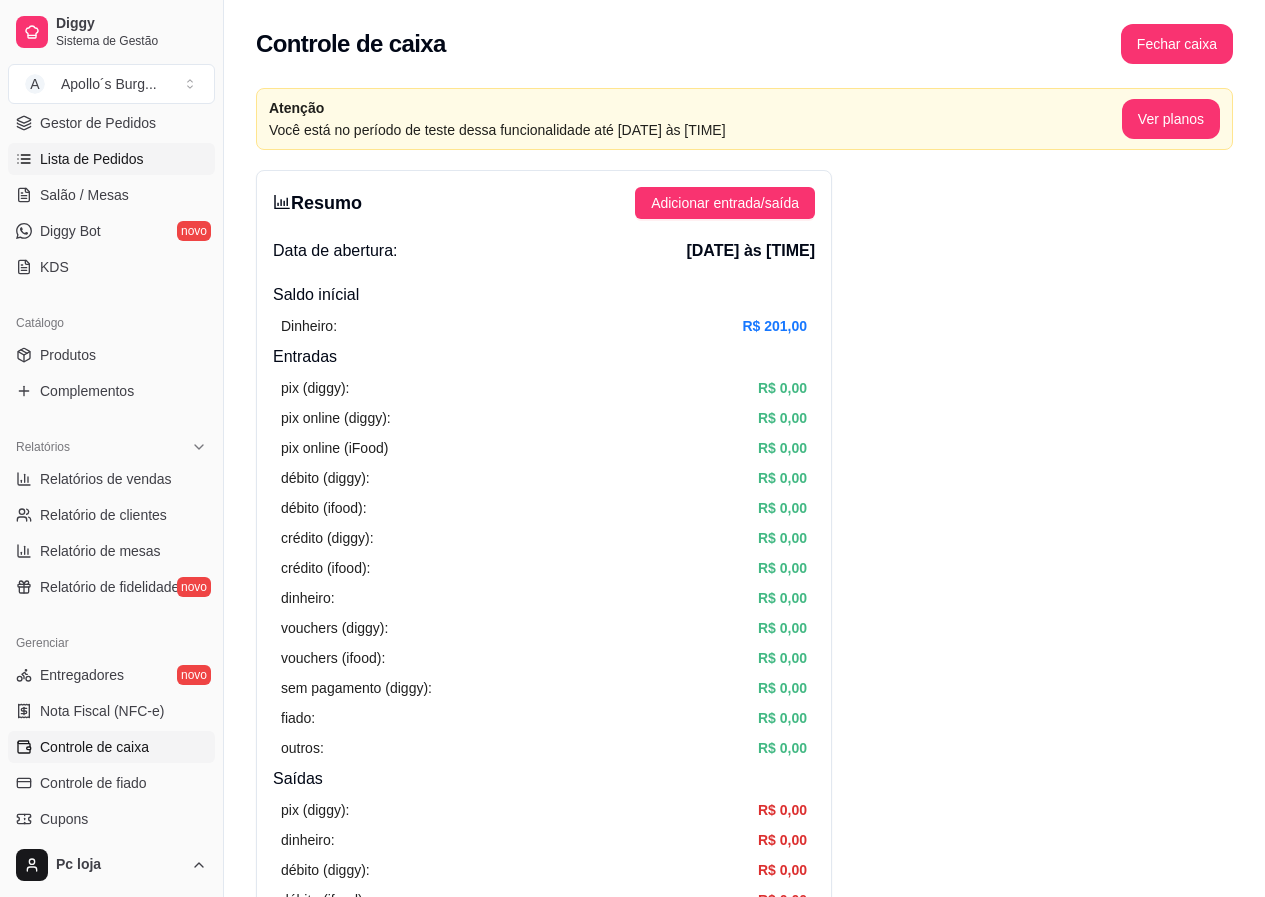 click on "Lista de Pedidos" at bounding box center [92, 159] 